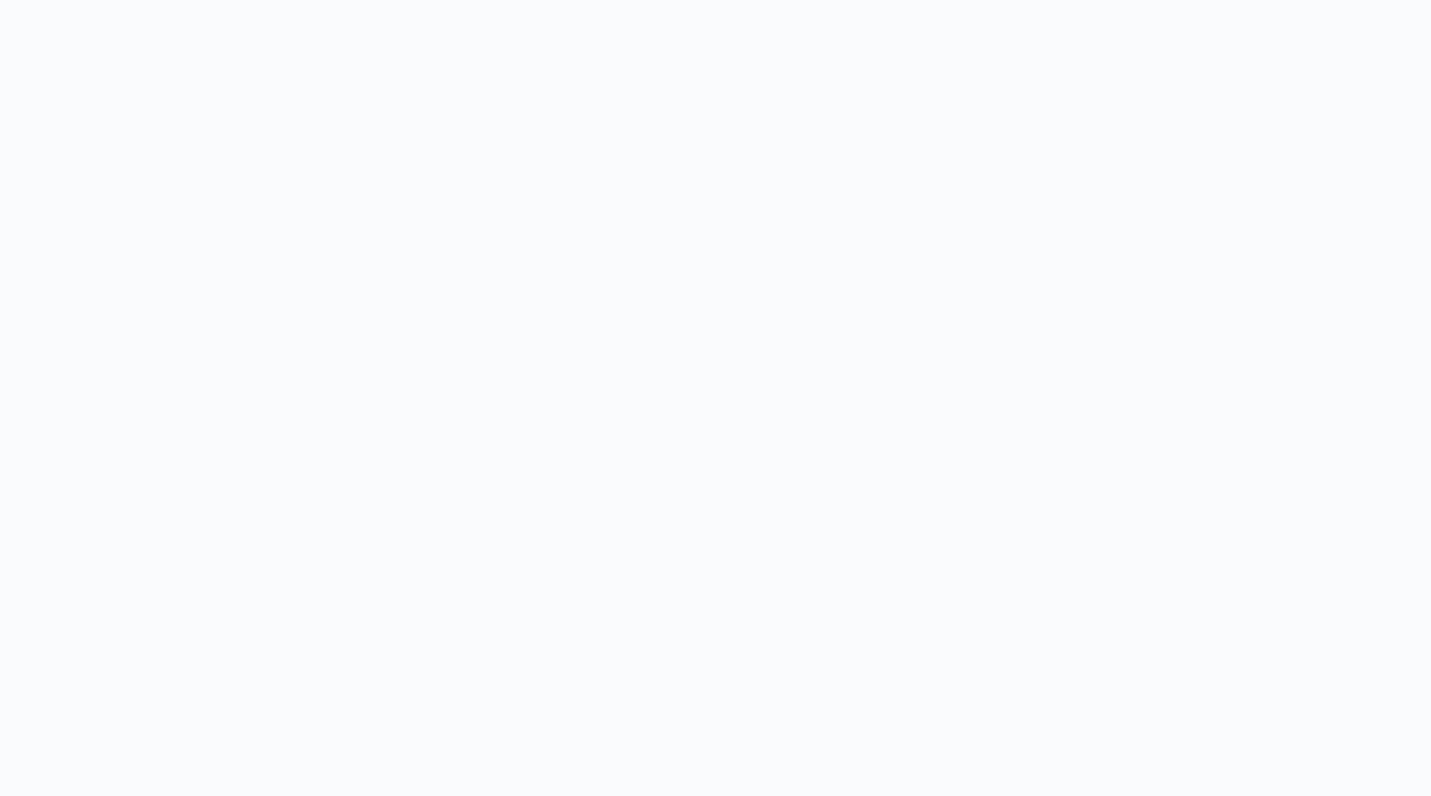 scroll, scrollTop: 0, scrollLeft: 0, axis: both 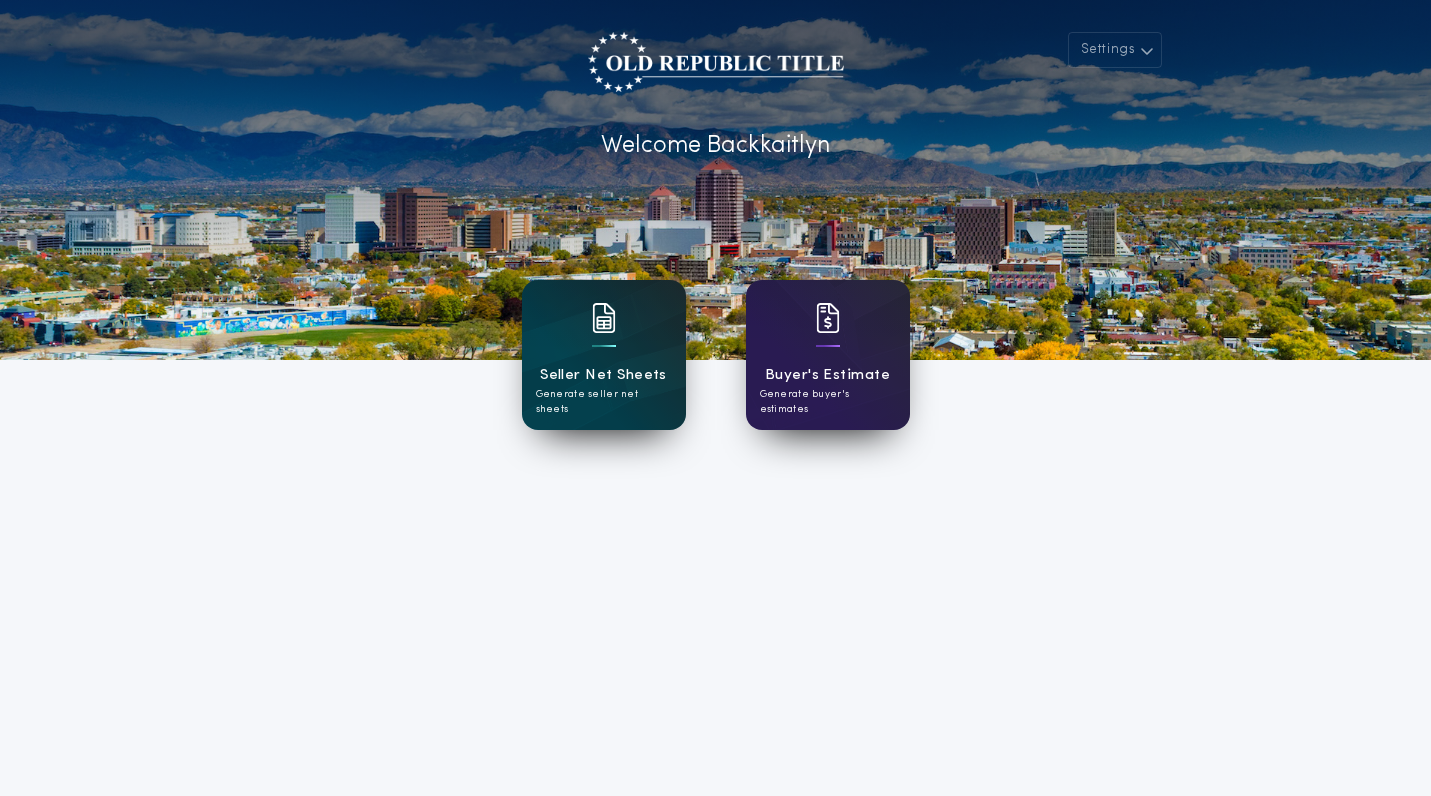 click on "Seller Net Sheets Generate seller net sheets" at bounding box center [604, 355] 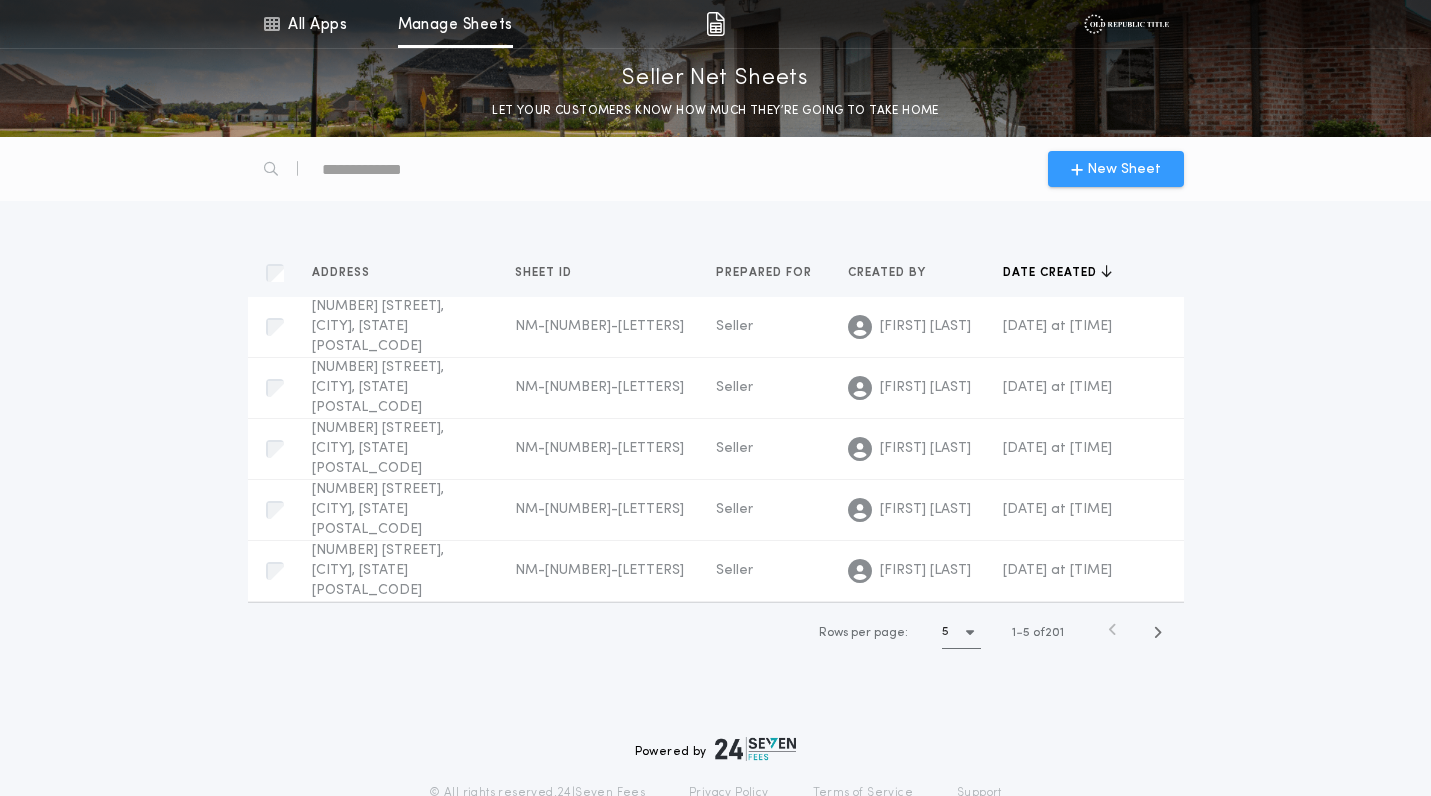 click on "New Sheet" at bounding box center [1116, 169] 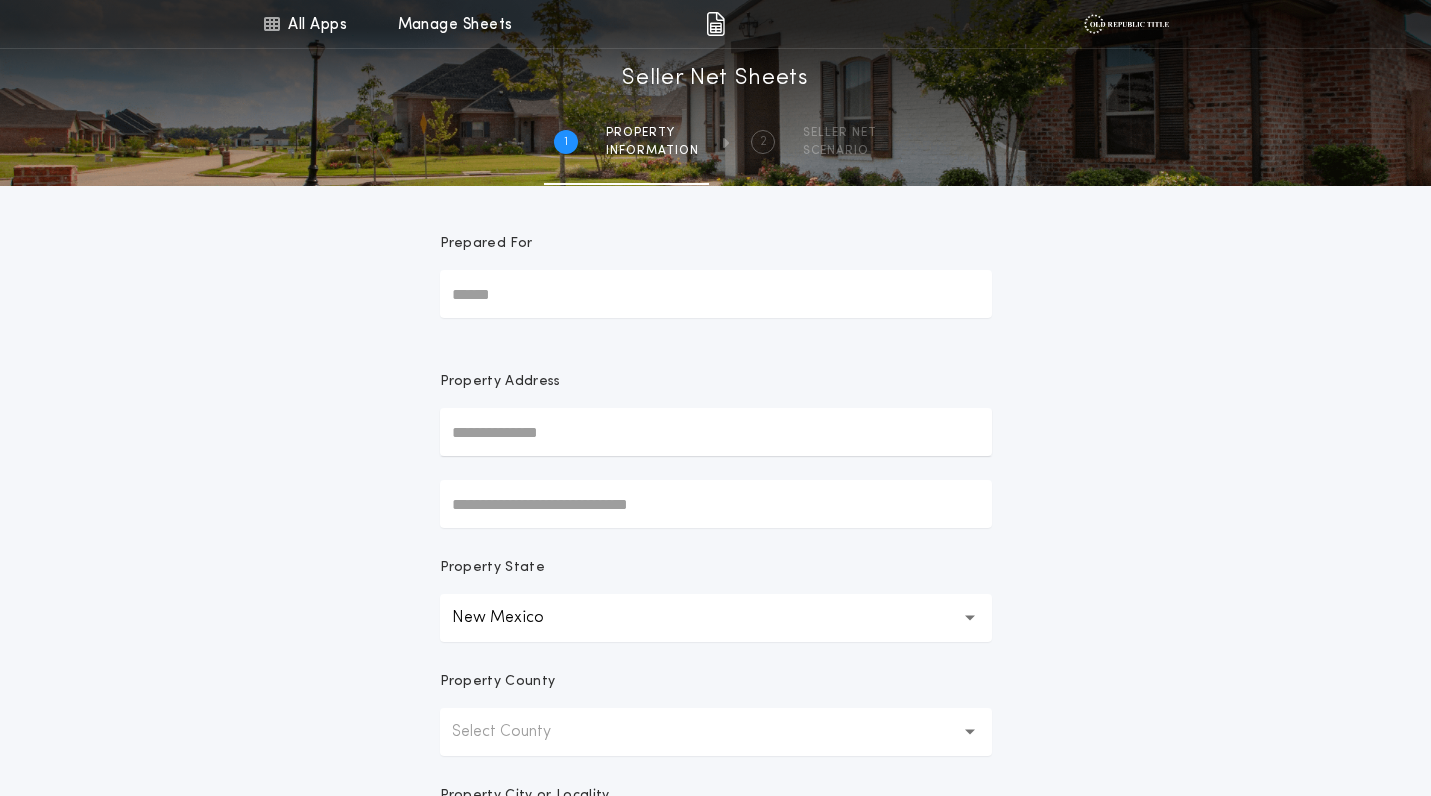 click on "Prepared For" at bounding box center (716, 294) 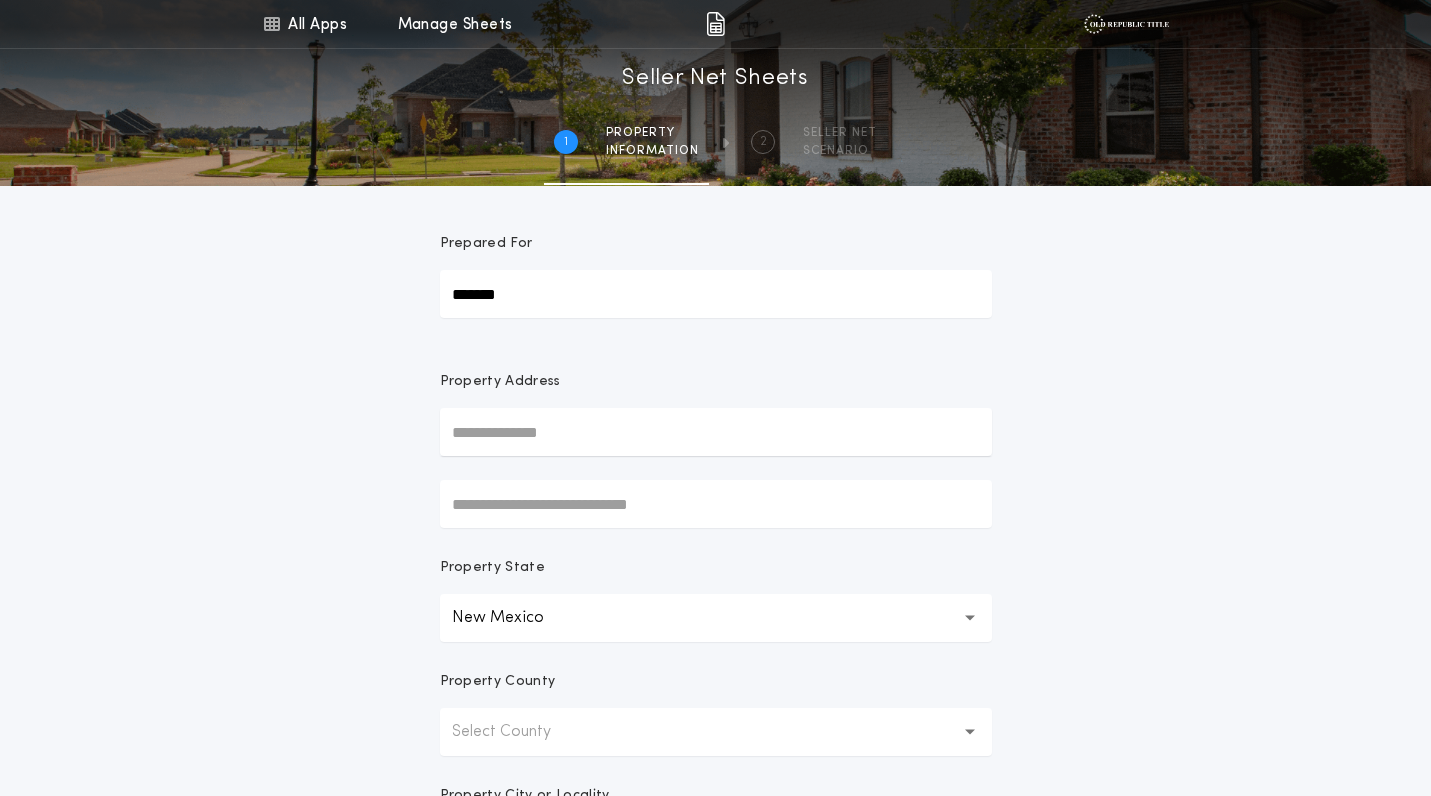 type on "******" 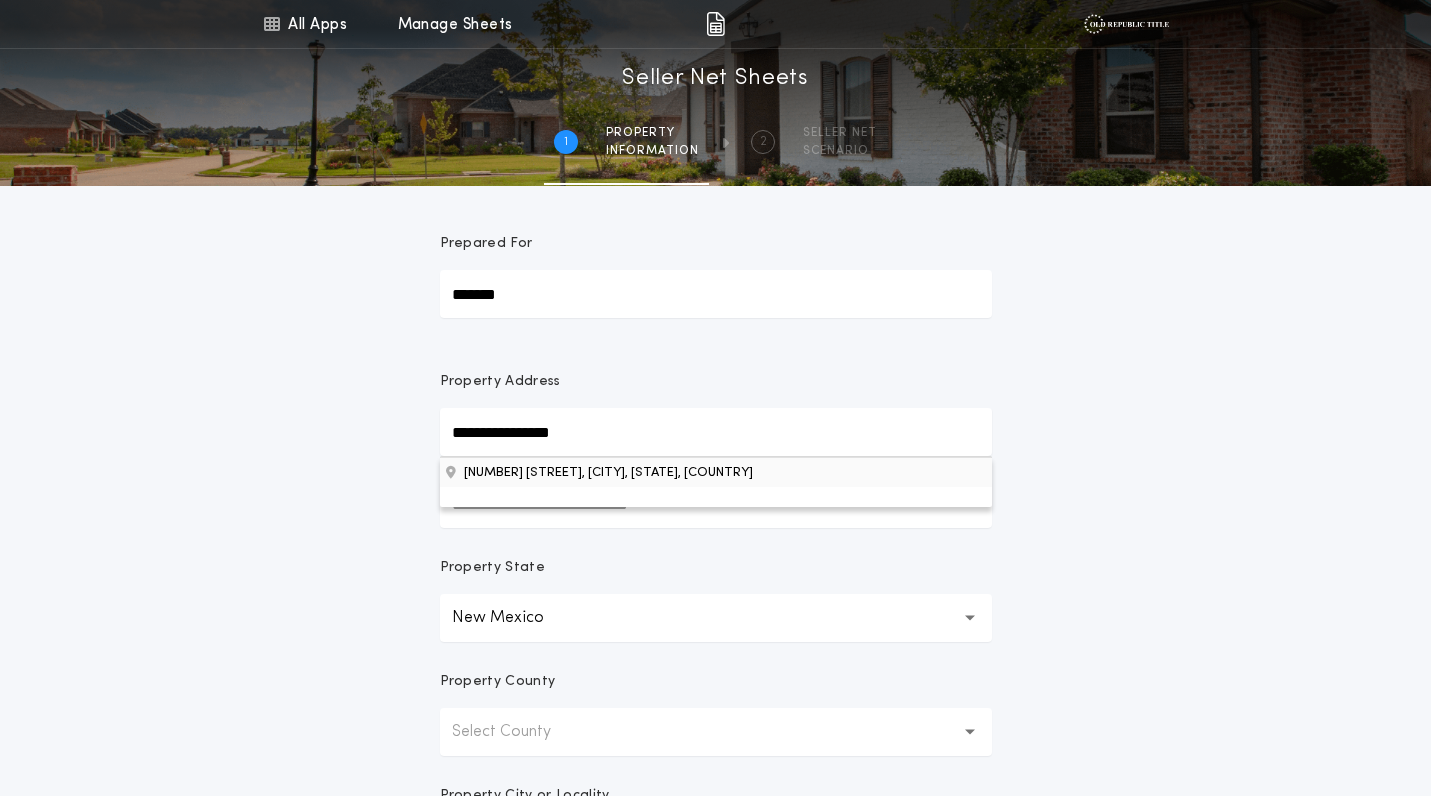 click on "[NUMBER] [STREET], [CITY], [STATE], [COUNTRY]" at bounding box center (716, 472) 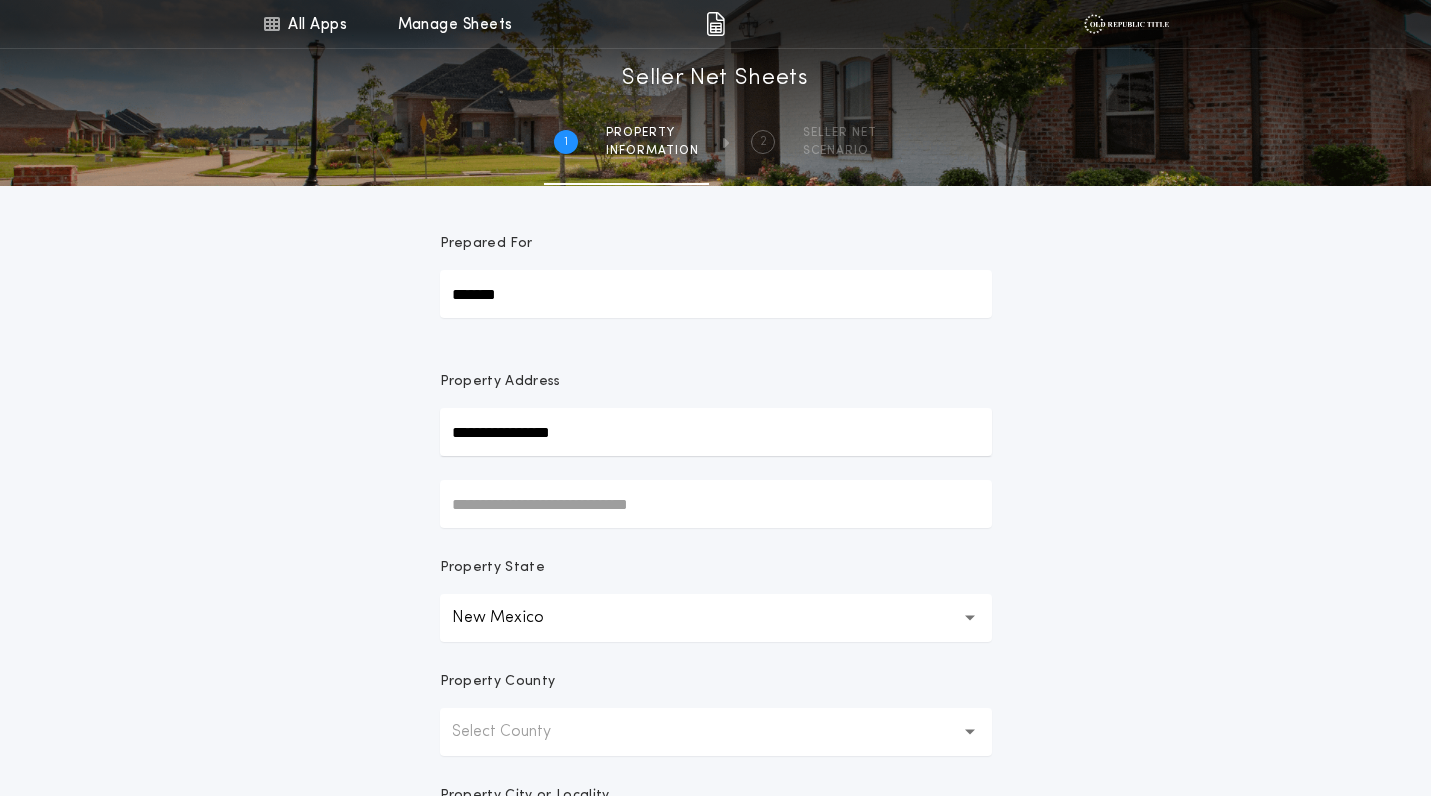 type on "**********" 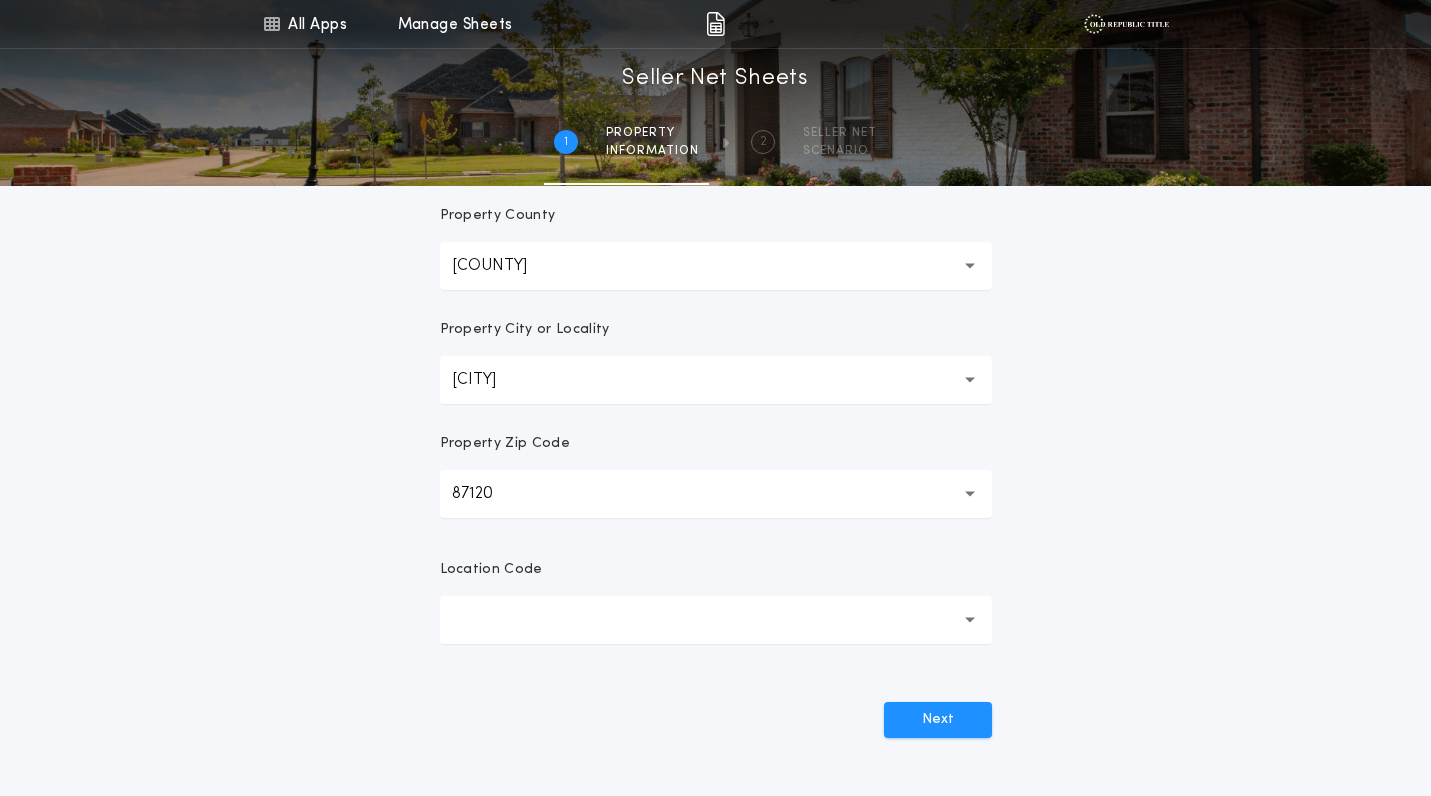 scroll, scrollTop: 552, scrollLeft: 0, axis: vertical 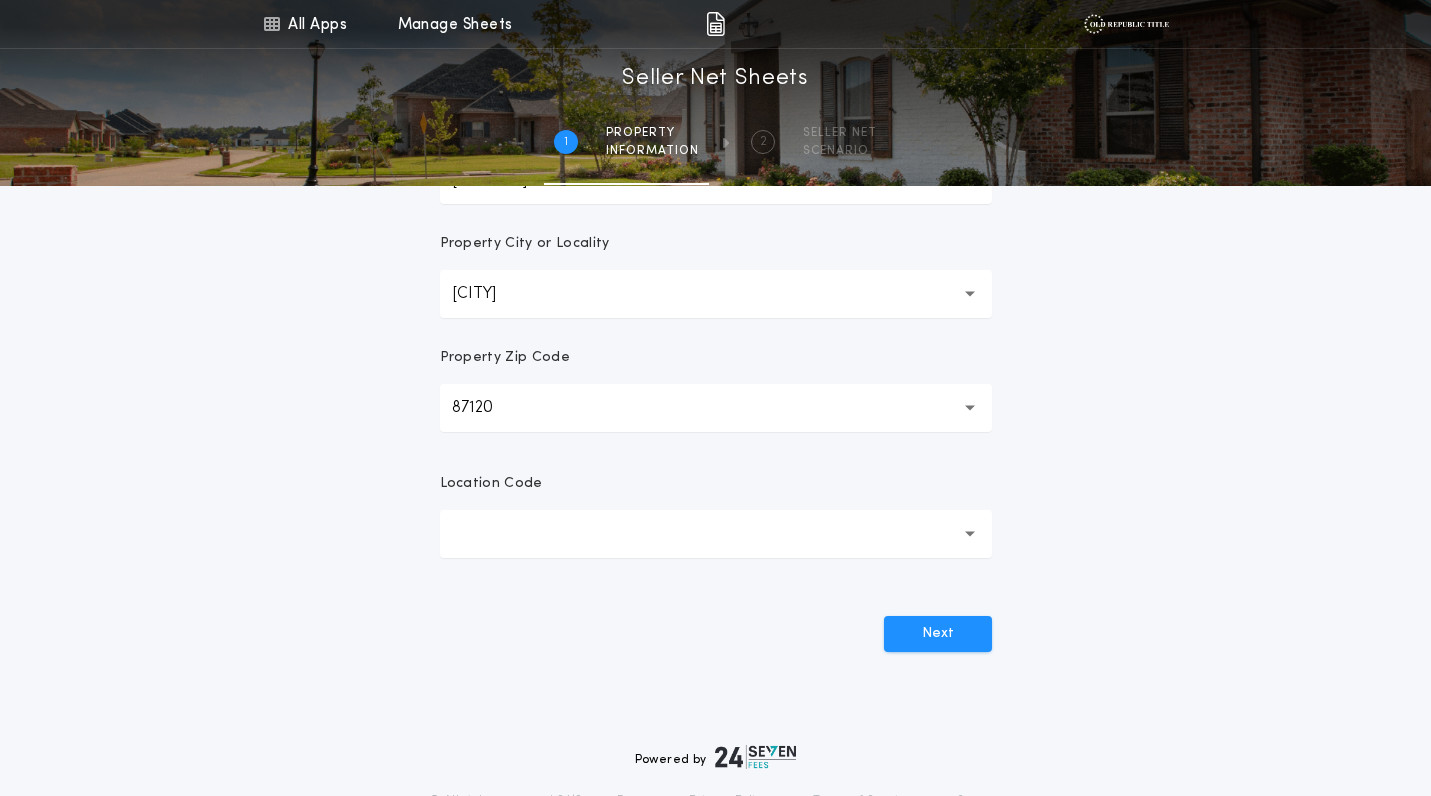 click at bounding box center [716, 534] 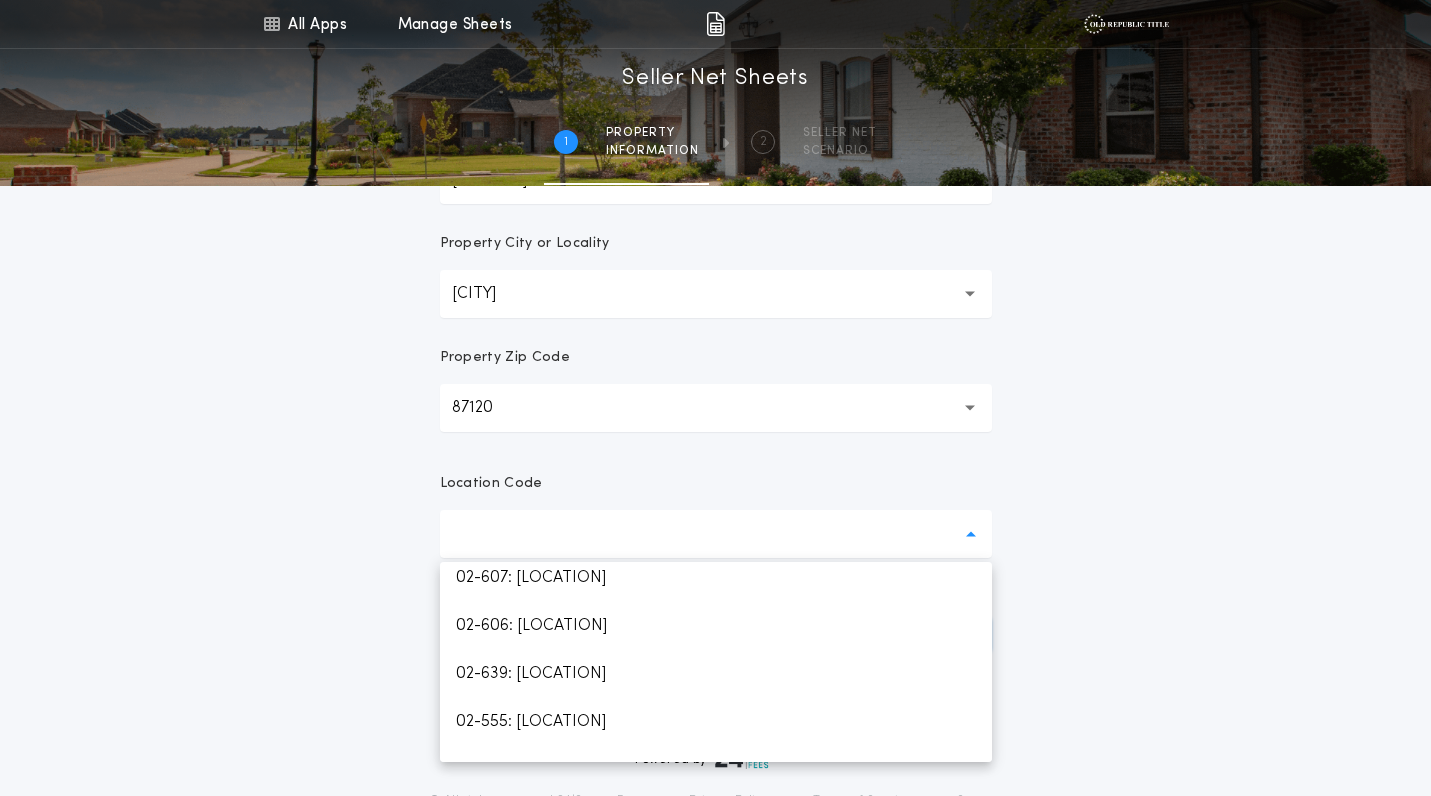 scroll, scrollTop: 1732, scrollLeft: 0, axis: vertical 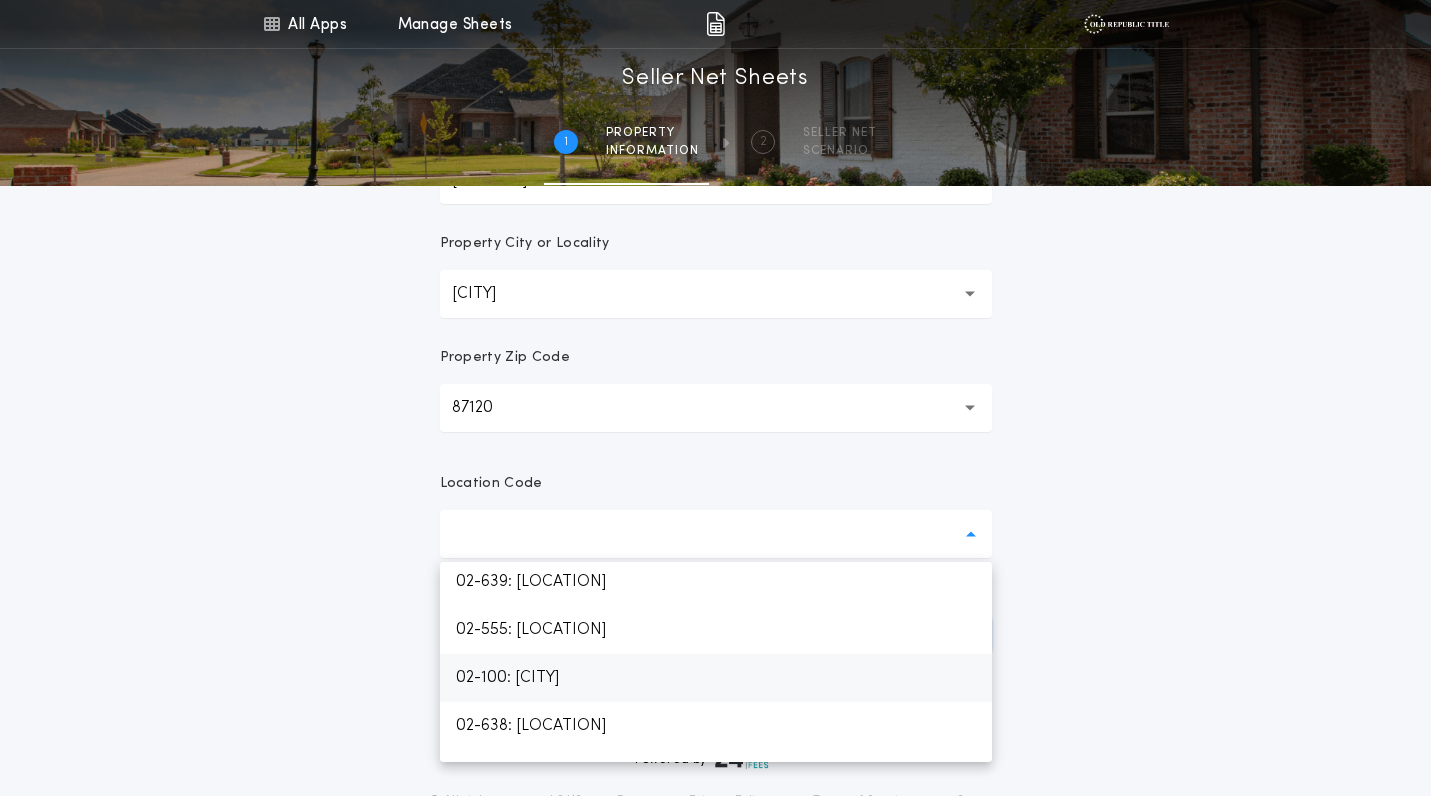 click on "02-100: [CITY]" at bounding box center (716, 678) 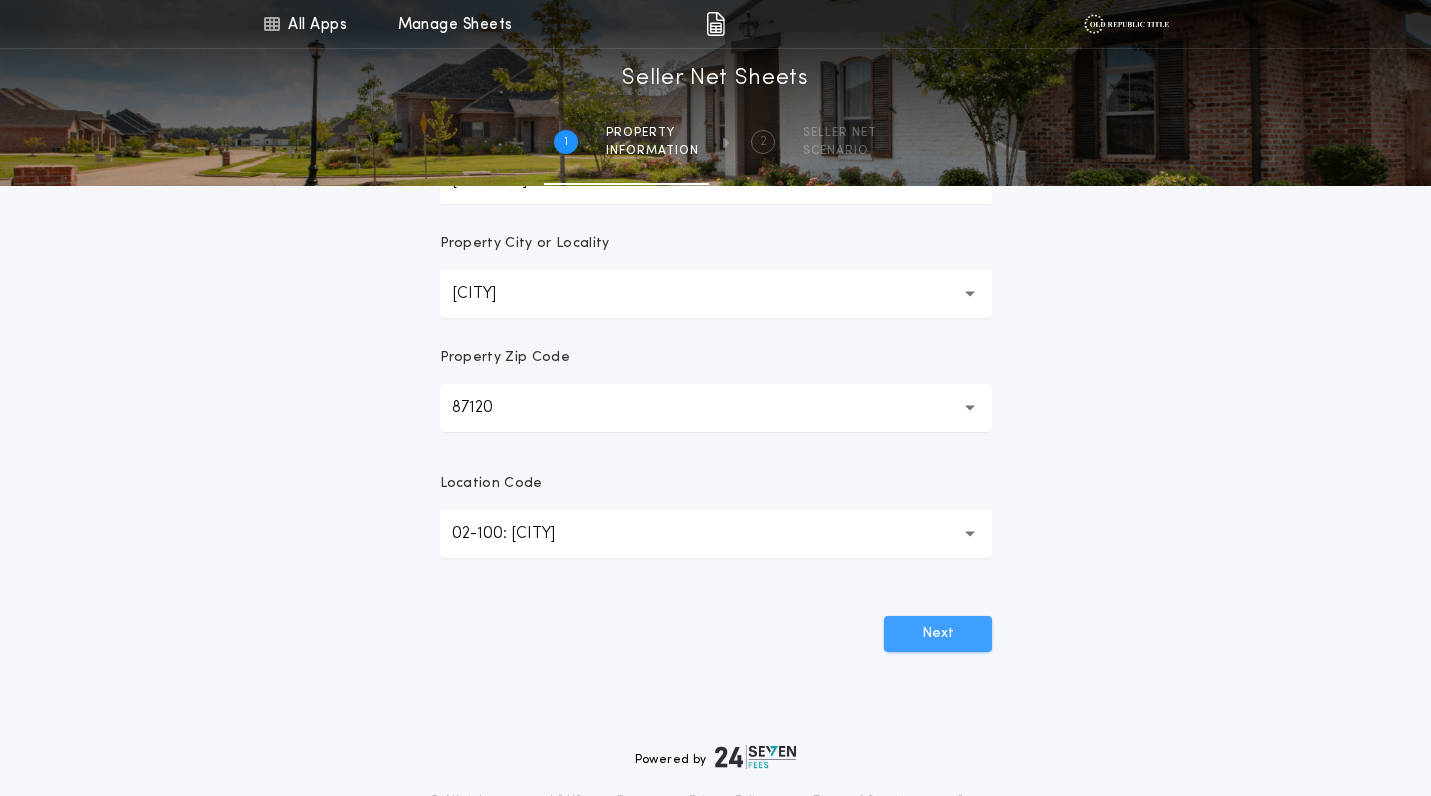 click on "Next" at bounding box center [938, 634] 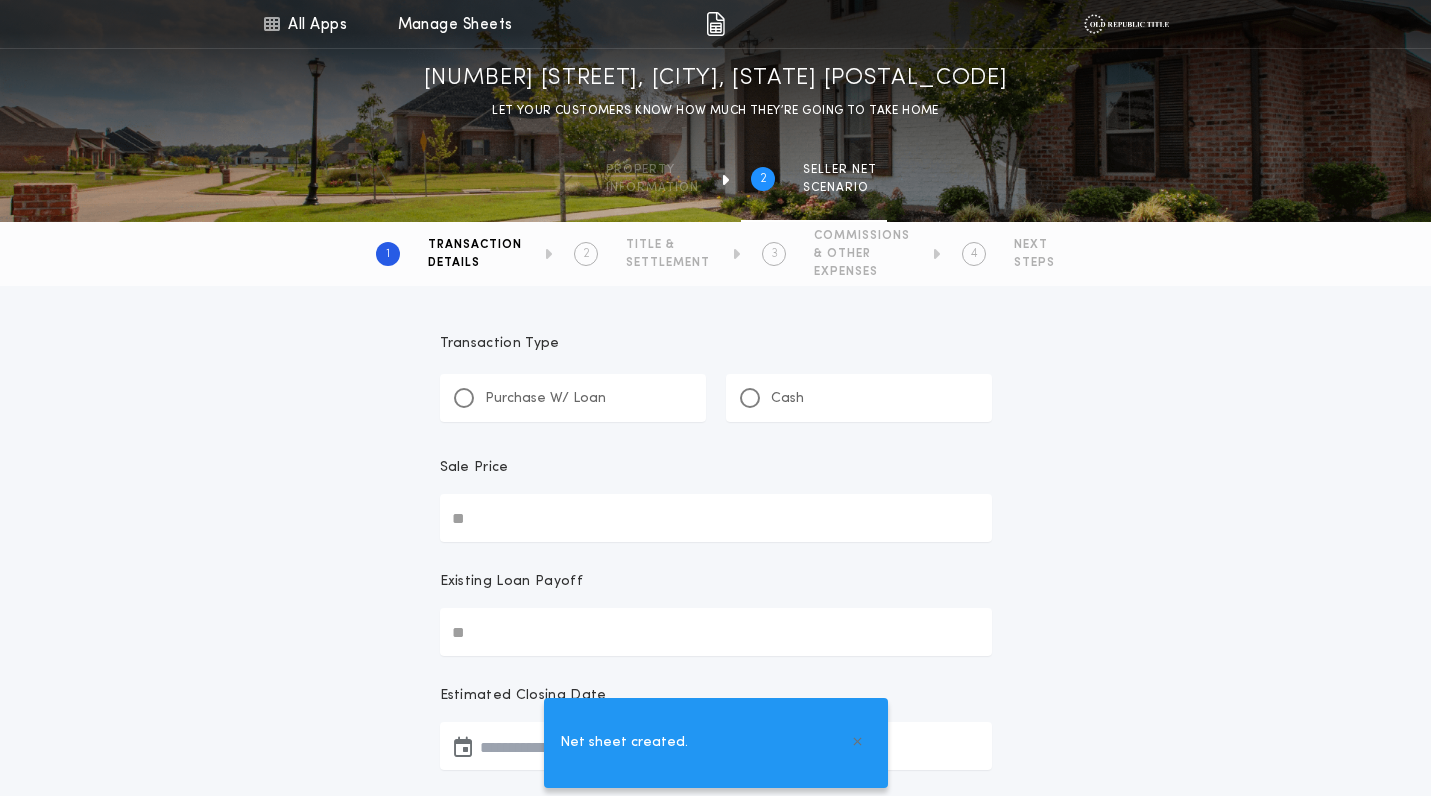 scroll, scrollTop: 0, scrollLeft: 0, axis: both 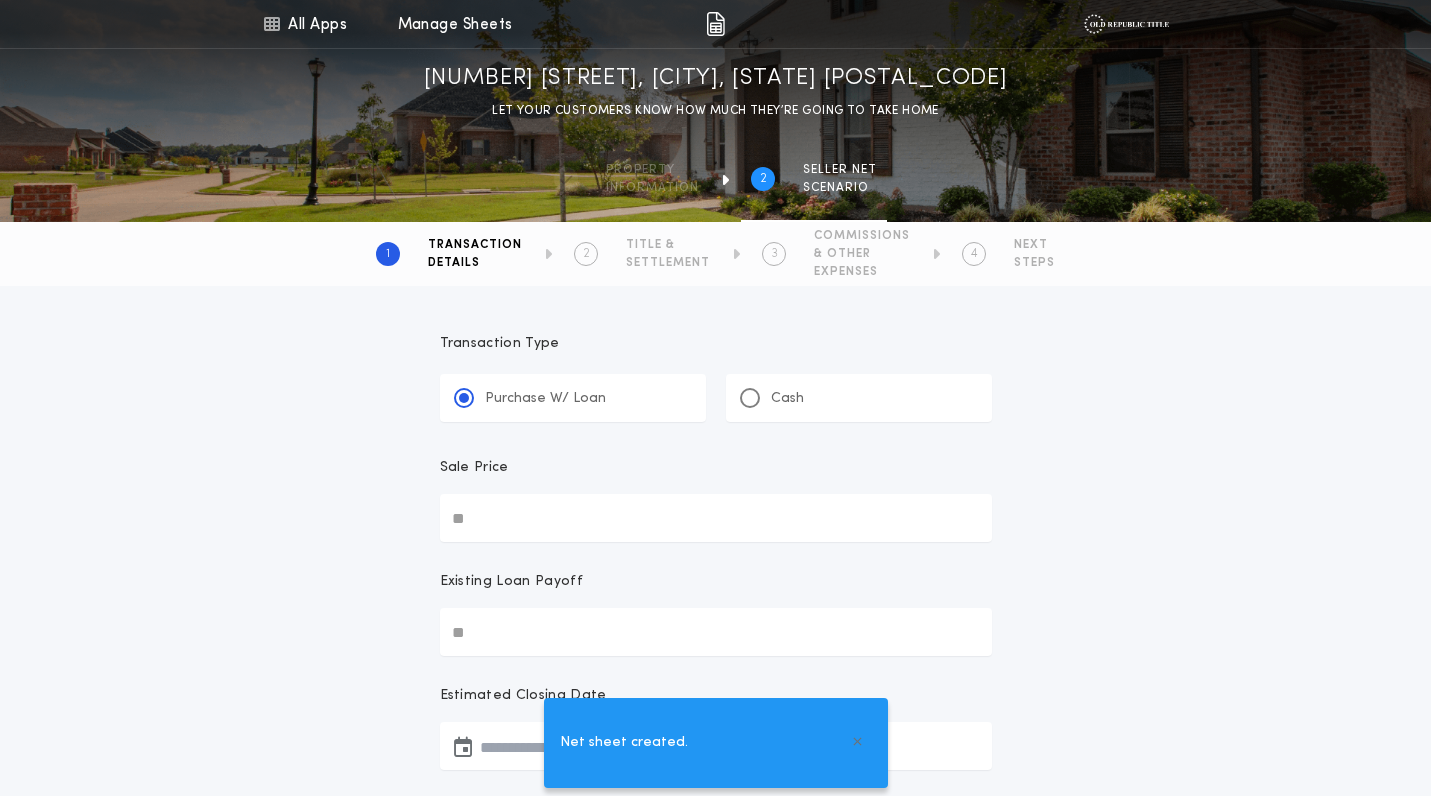click on "**********" at bounding box center (716, 729) 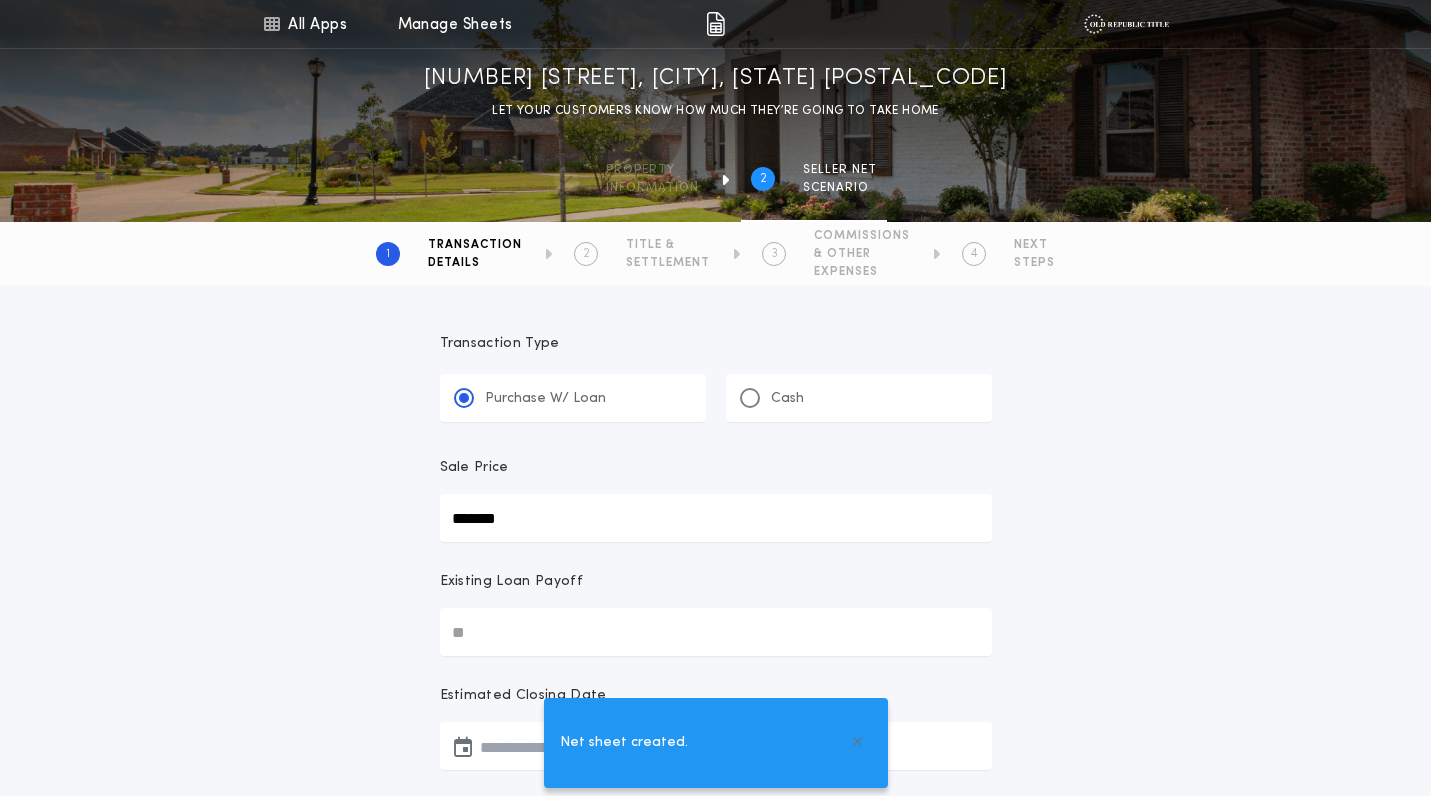 type on "********" 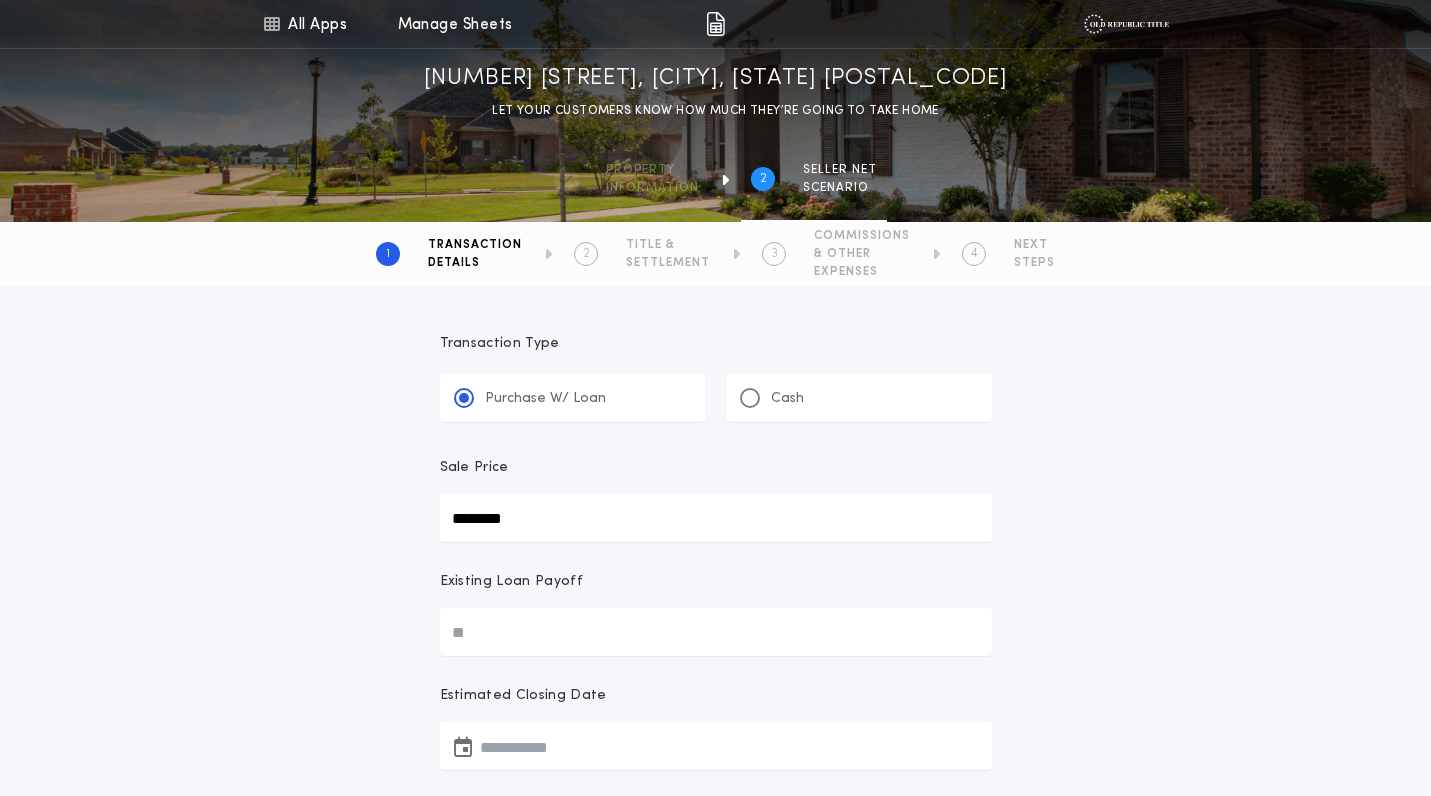 click on "Existing Loan Payoff" at bounding box center [716, 632] 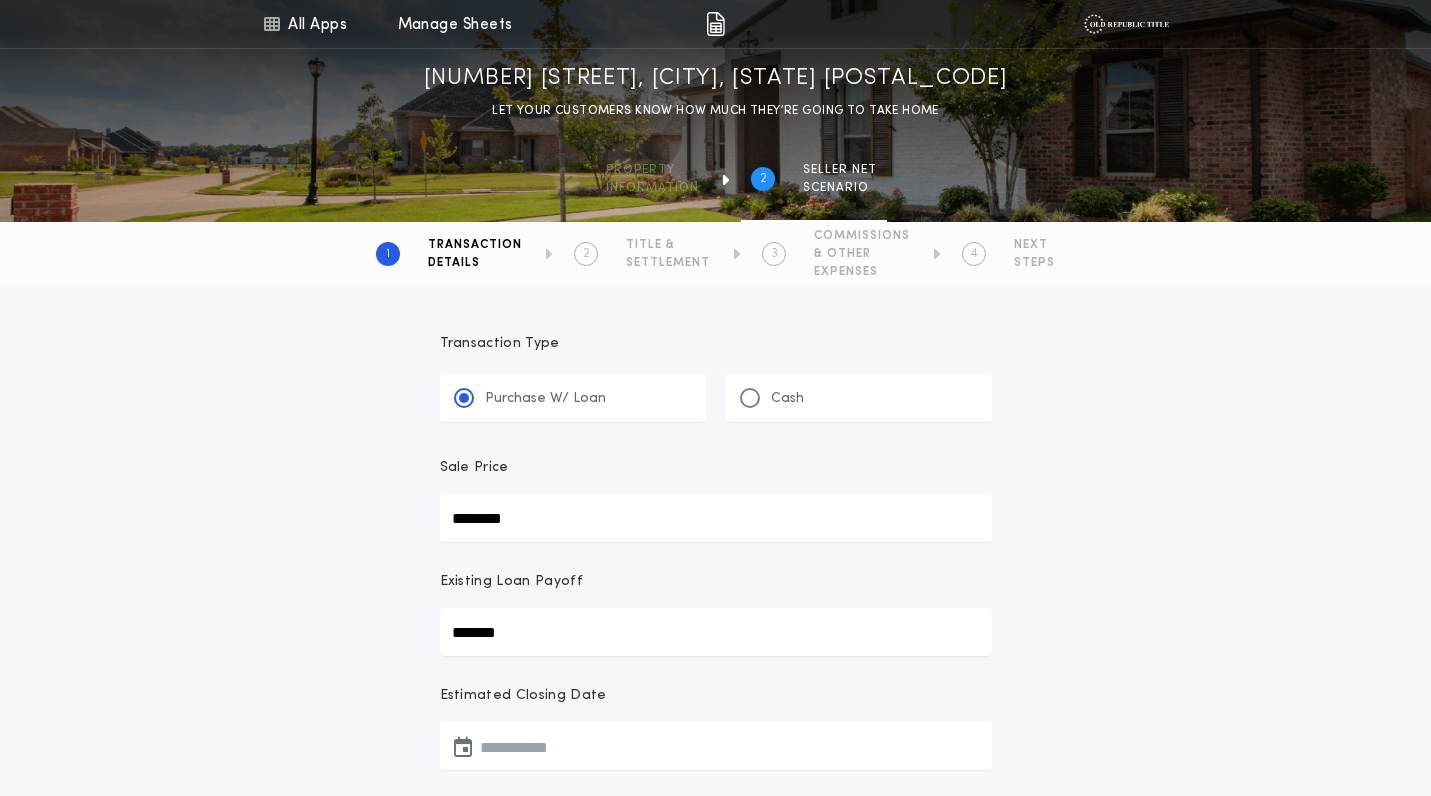 type on "********" 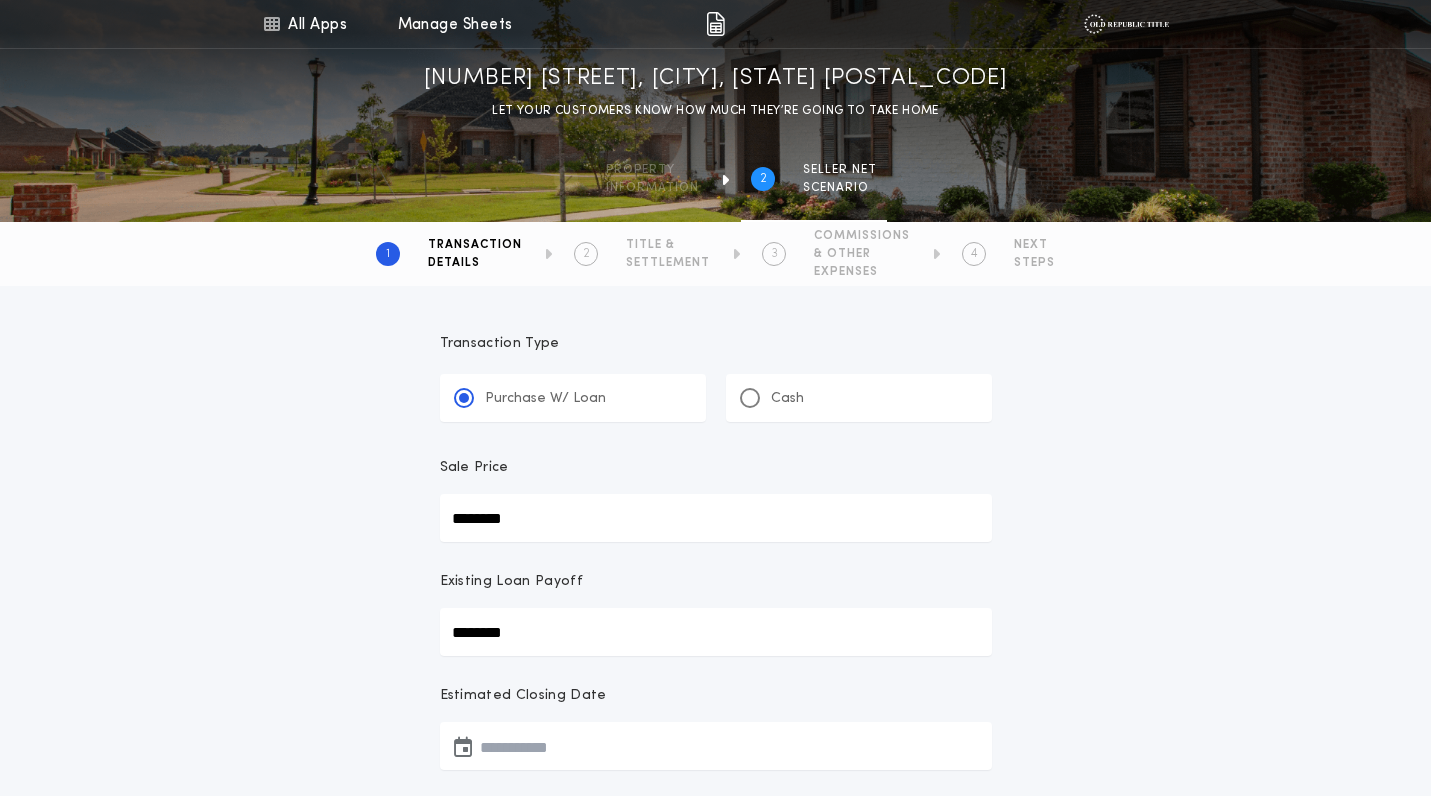 click on "**********" at bounding box center [715, 774] 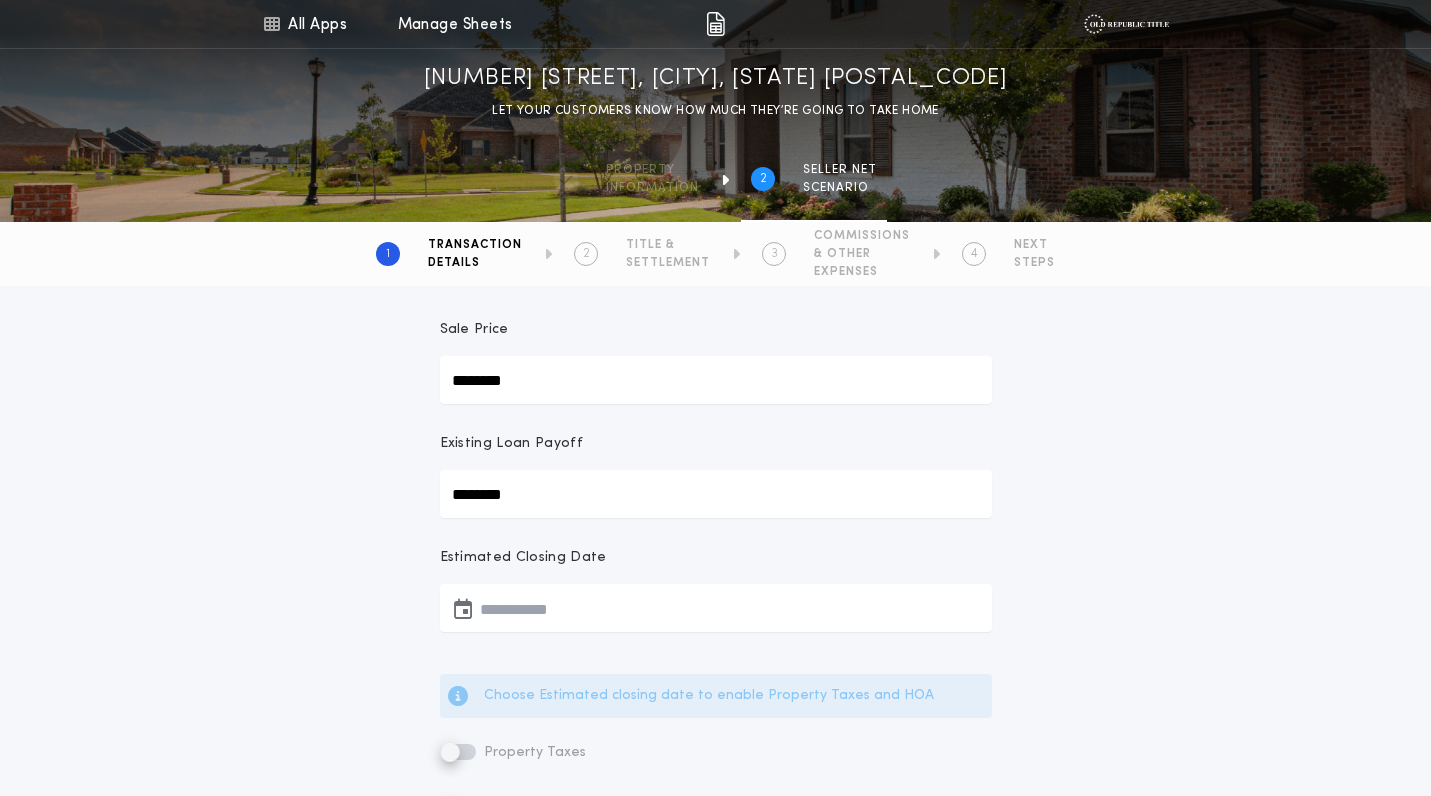 scroll, scrollTop: 173, scrollLeft: 0, axis: vertical 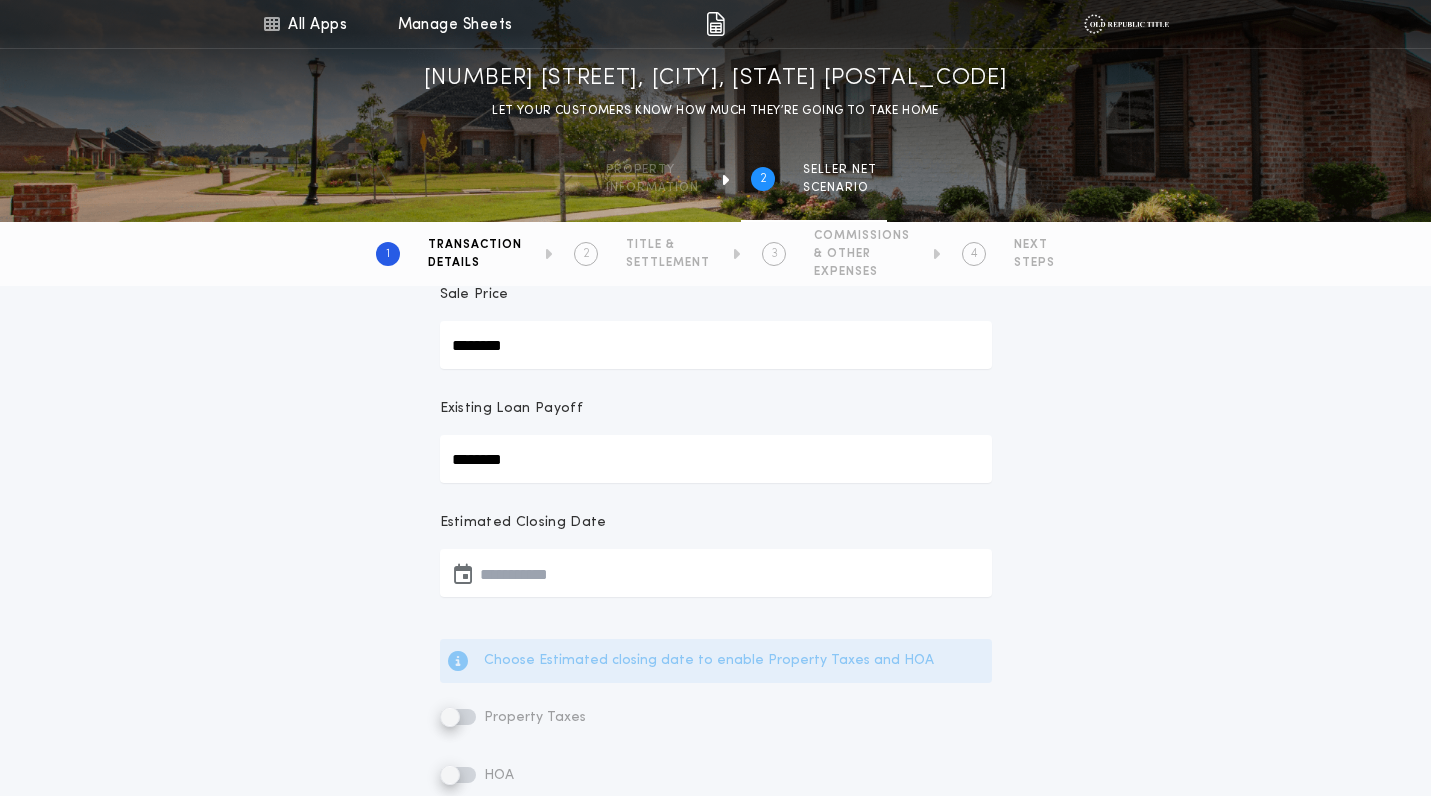 click at bounding box center (716, 573) 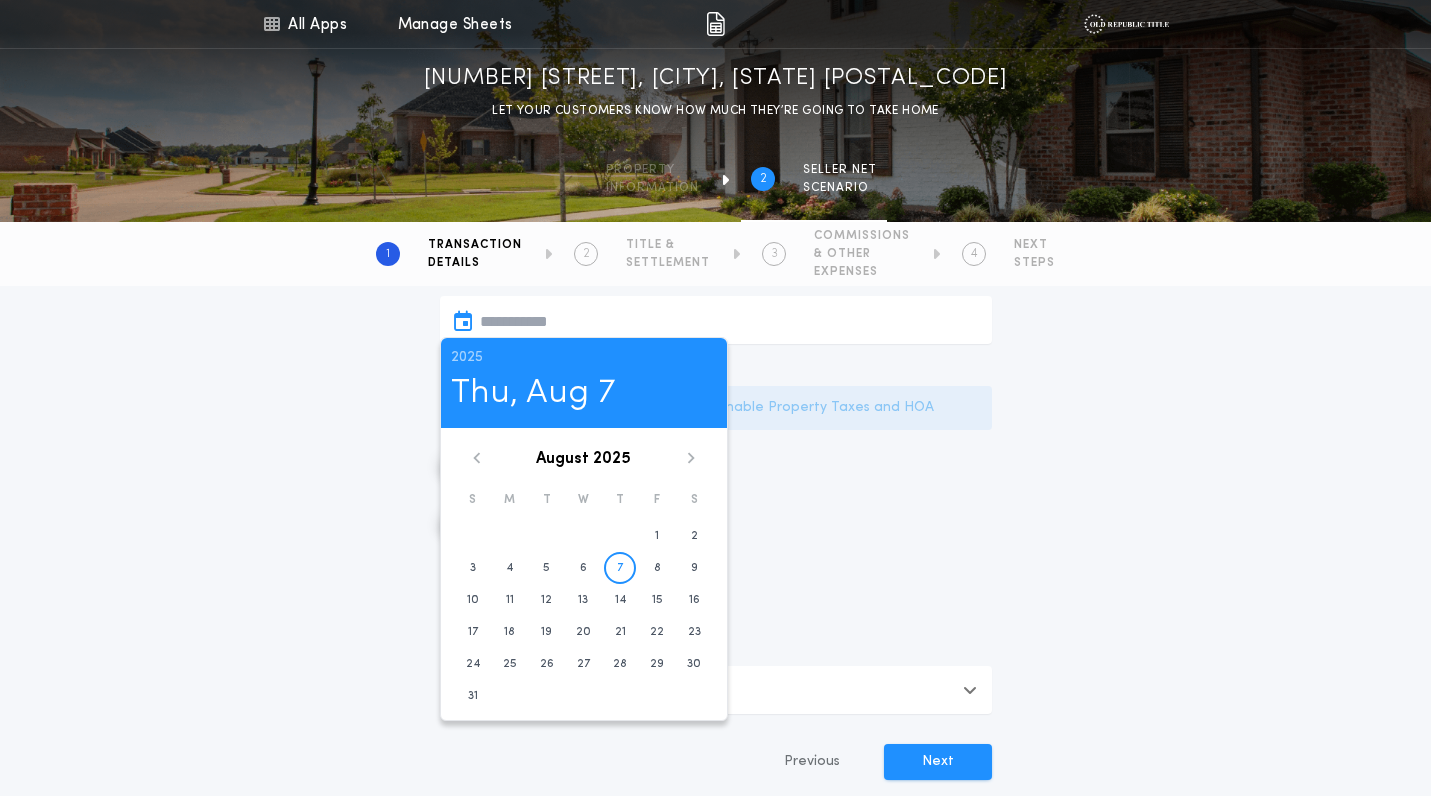 scroll, scrollTop: 450, scrollLeft: 0, axis: vertical 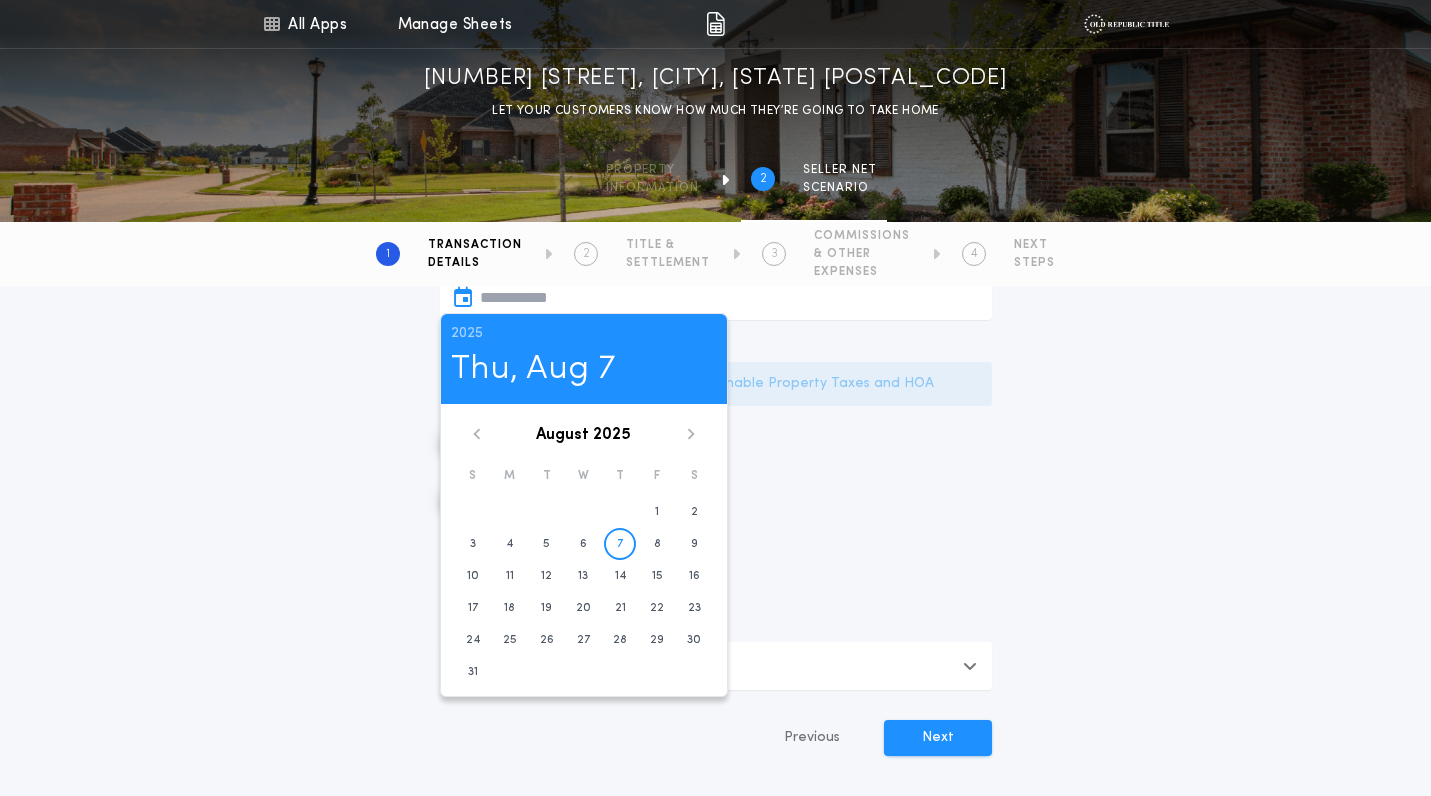 click 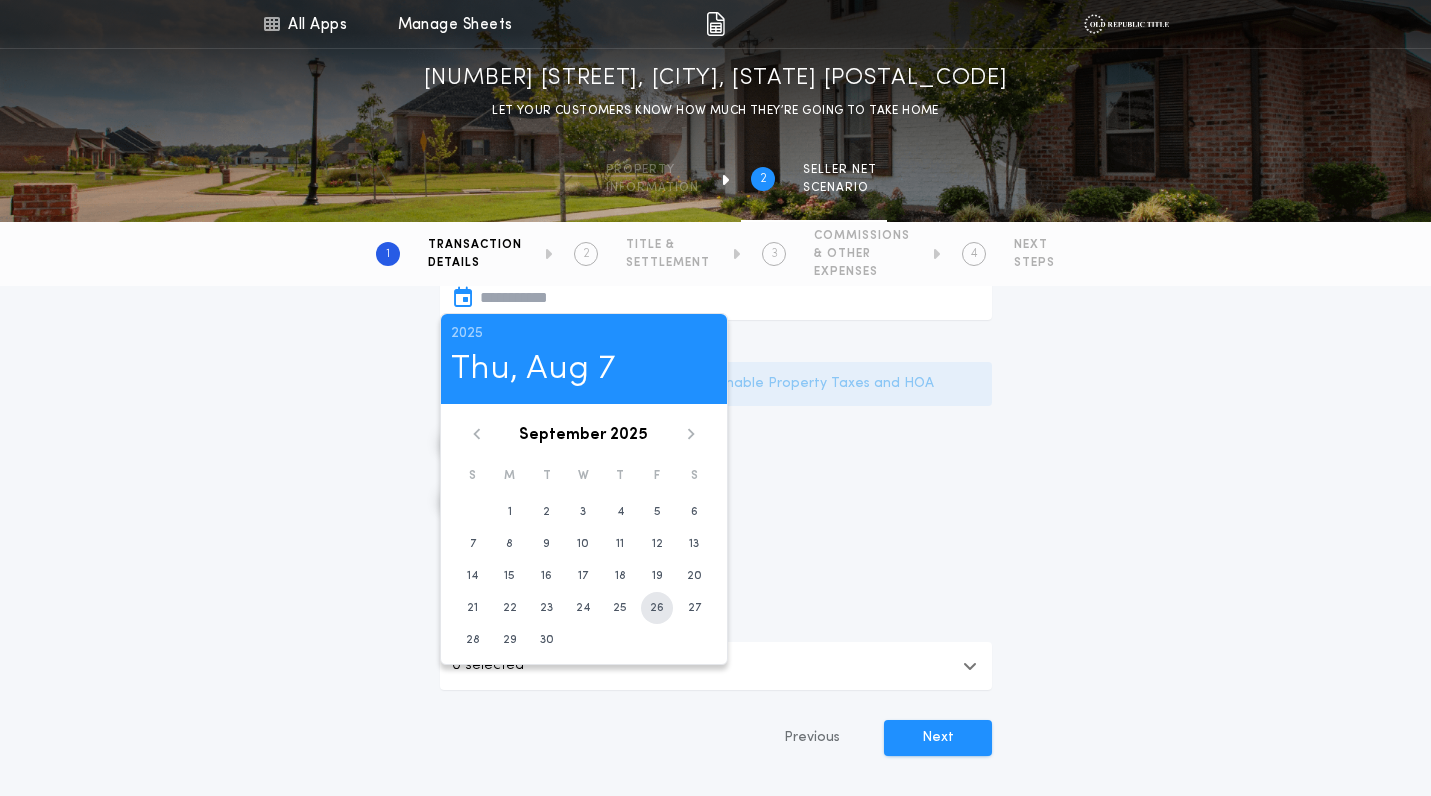 click on "26" at bounding box center (657, 608) 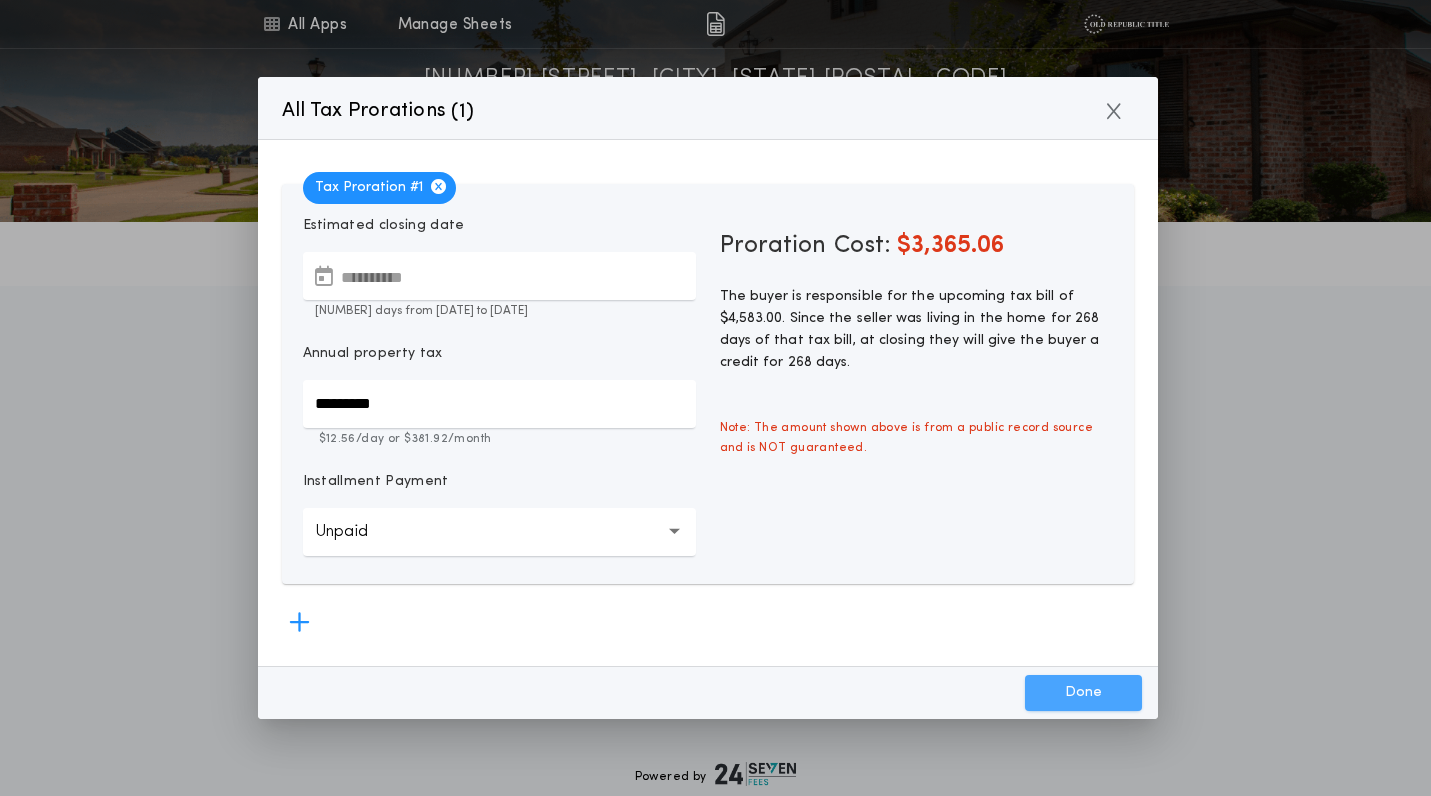 click on "Done" at bounding box center [1083, 693] 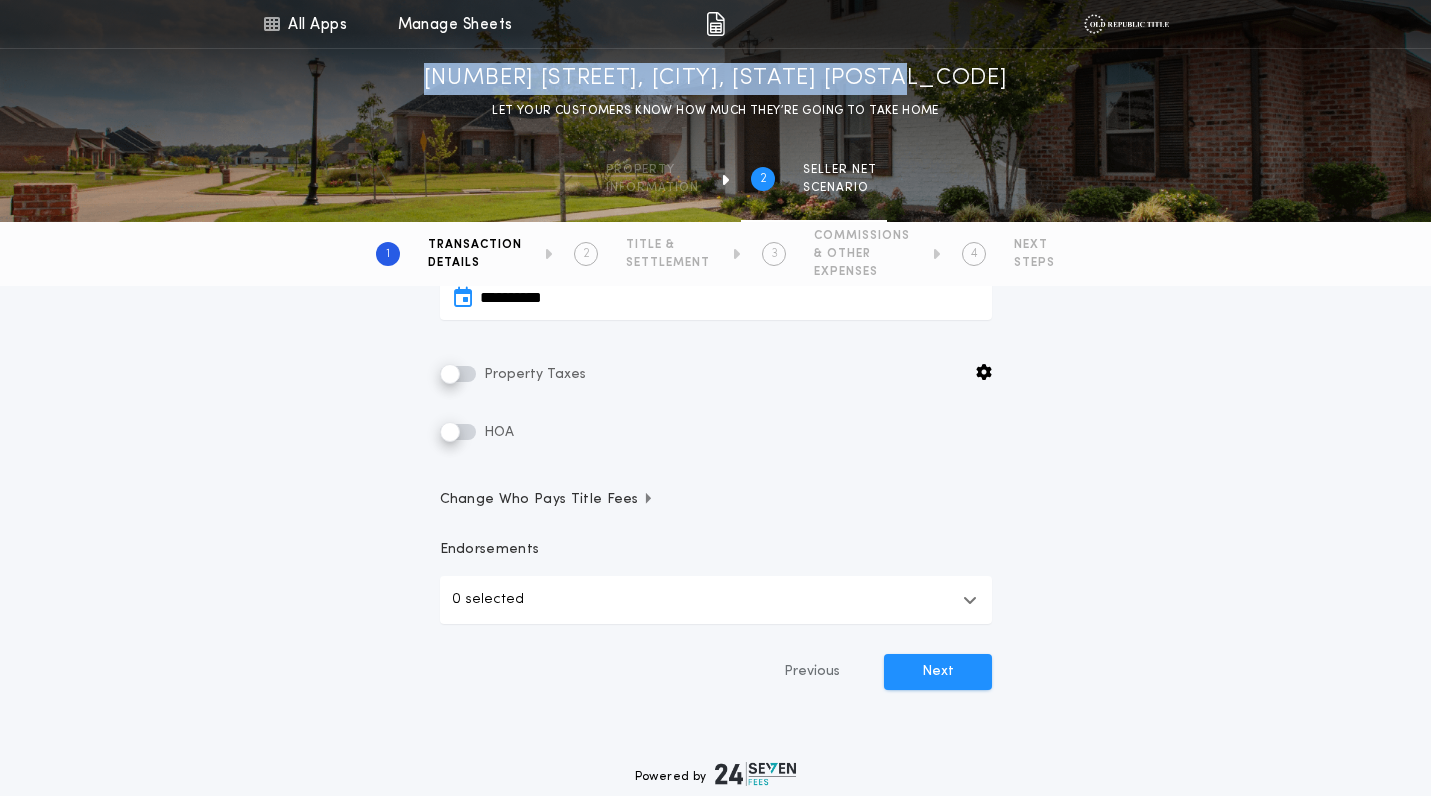 drag, startPoint x: 462, startPoint y: 79, endPoint x: 995, endPoint y: 82, distance: 533.0084 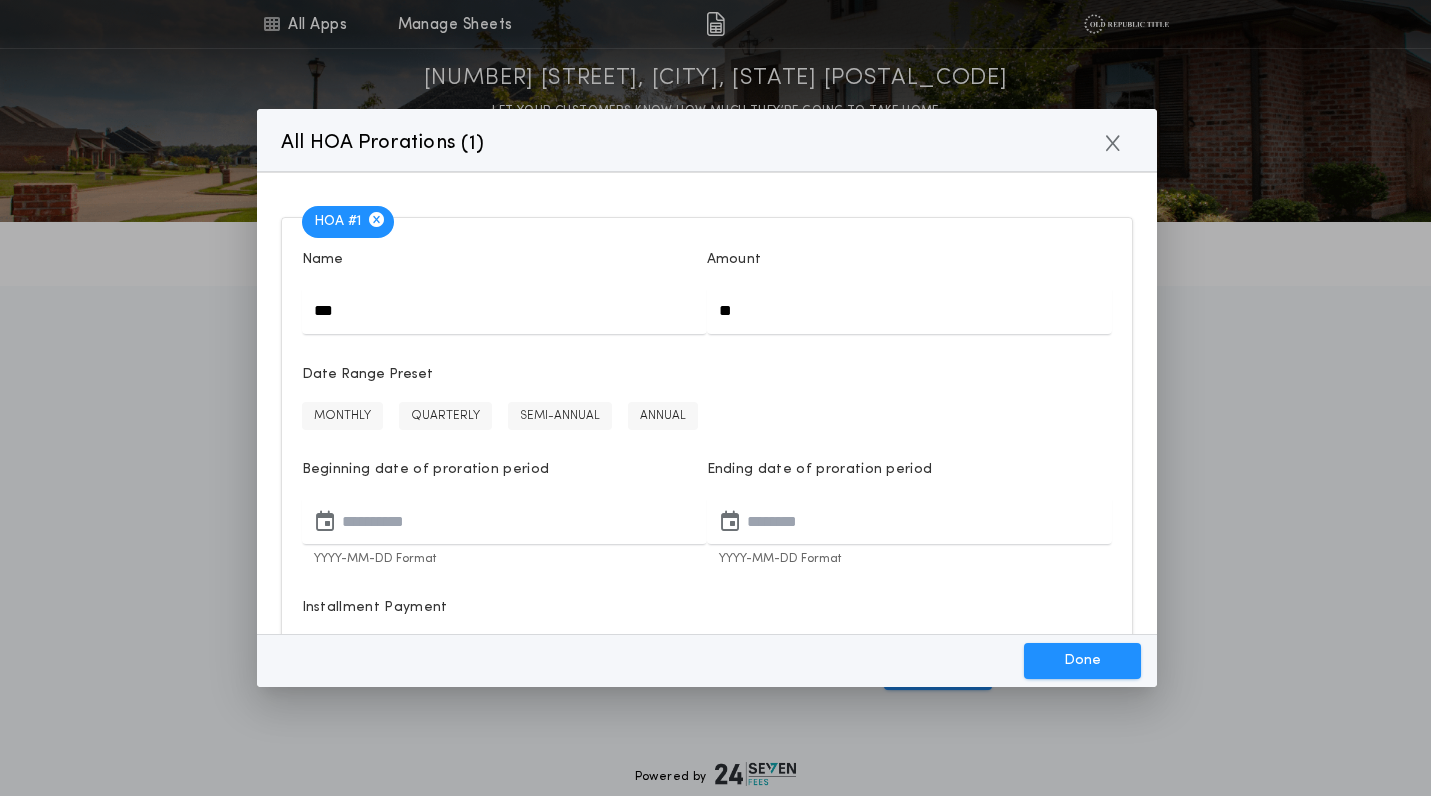 drag, startPoint x: 786, startPoint y: 307, endPoint x: 666, endPoint y: 306, distance: 120.004166 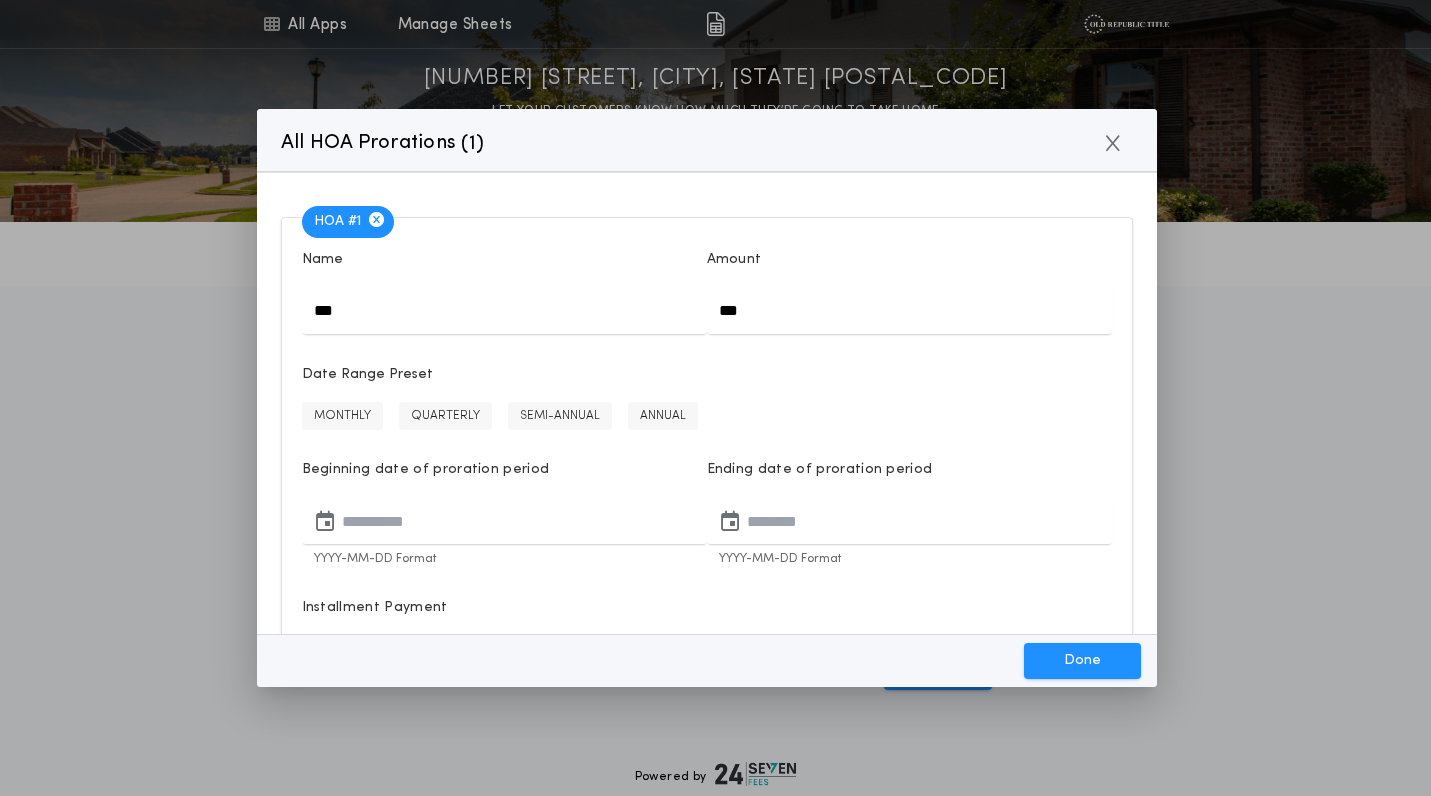 type on "***" 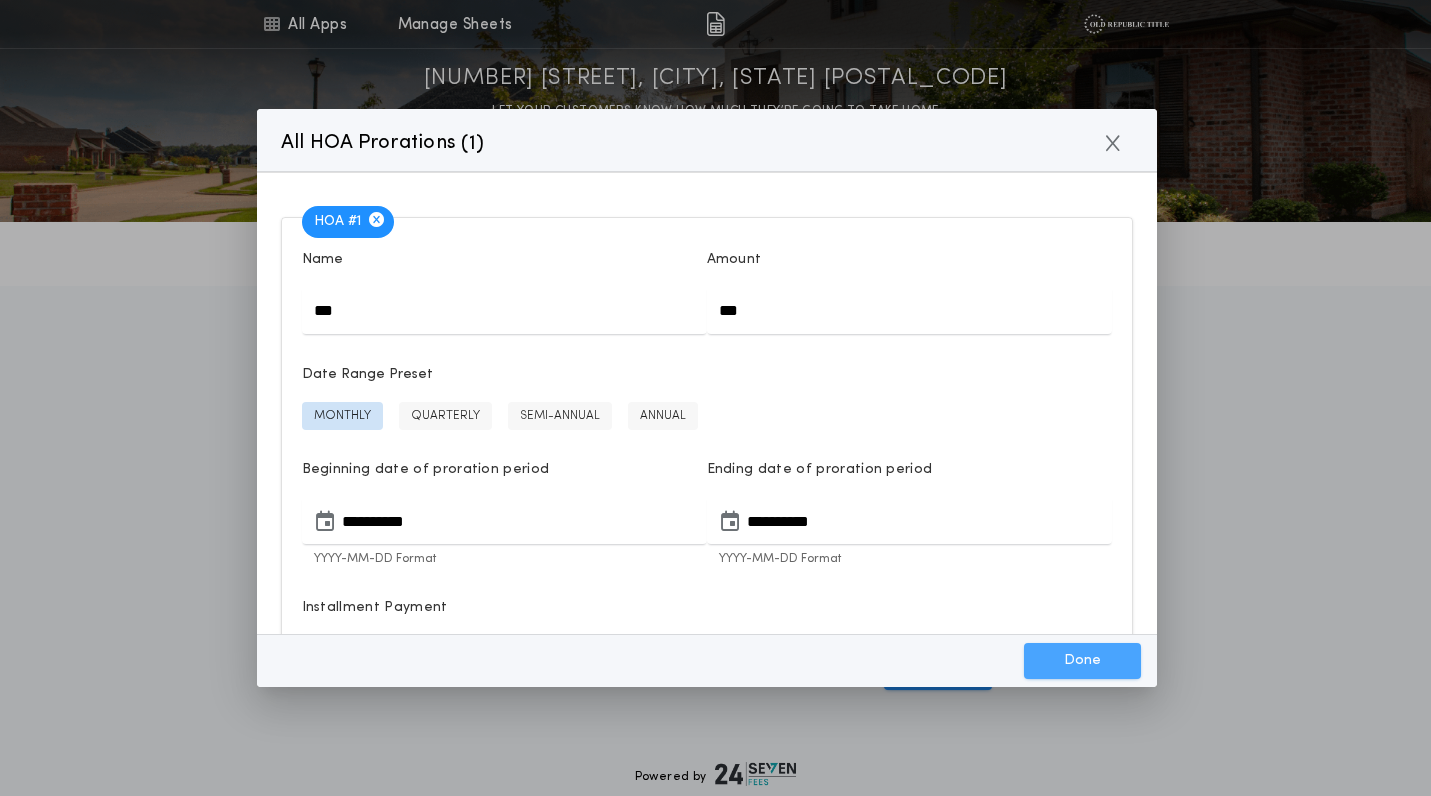 click on "Done" at bounding box center (1082, 661) 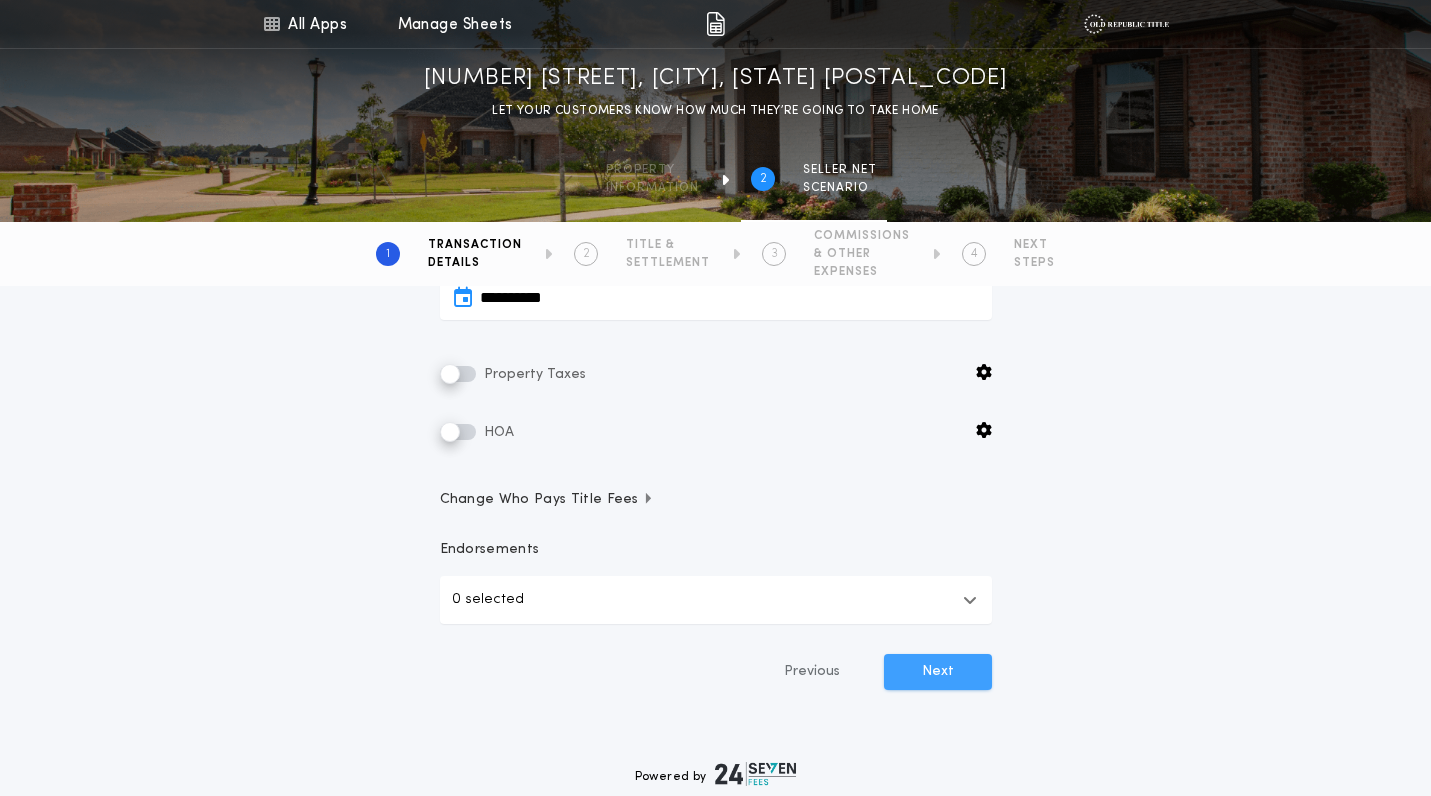 click on "Next" at bounding box center [938, 672] 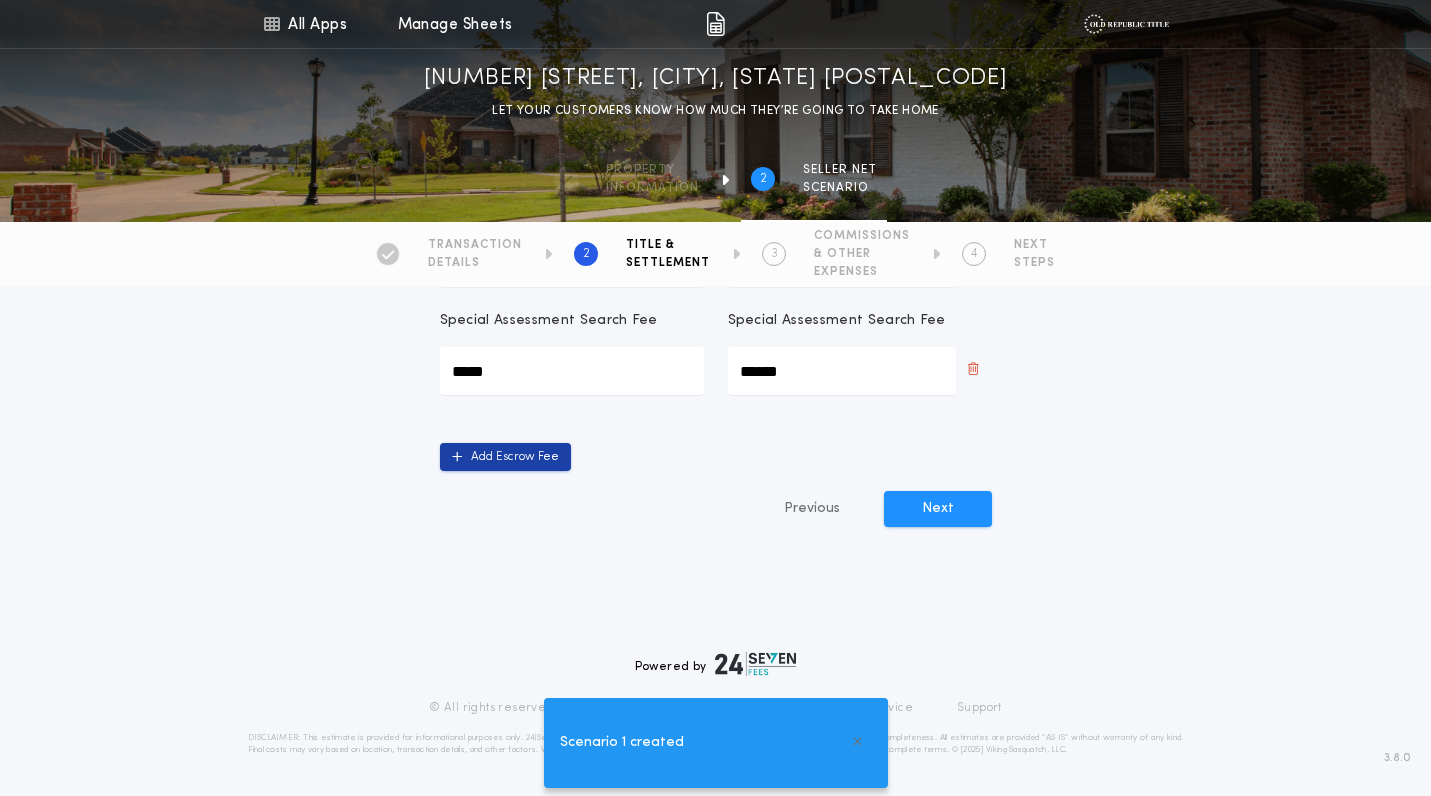 scroll, scrollTop: 627, scrollLeft: 0, axis: vertical 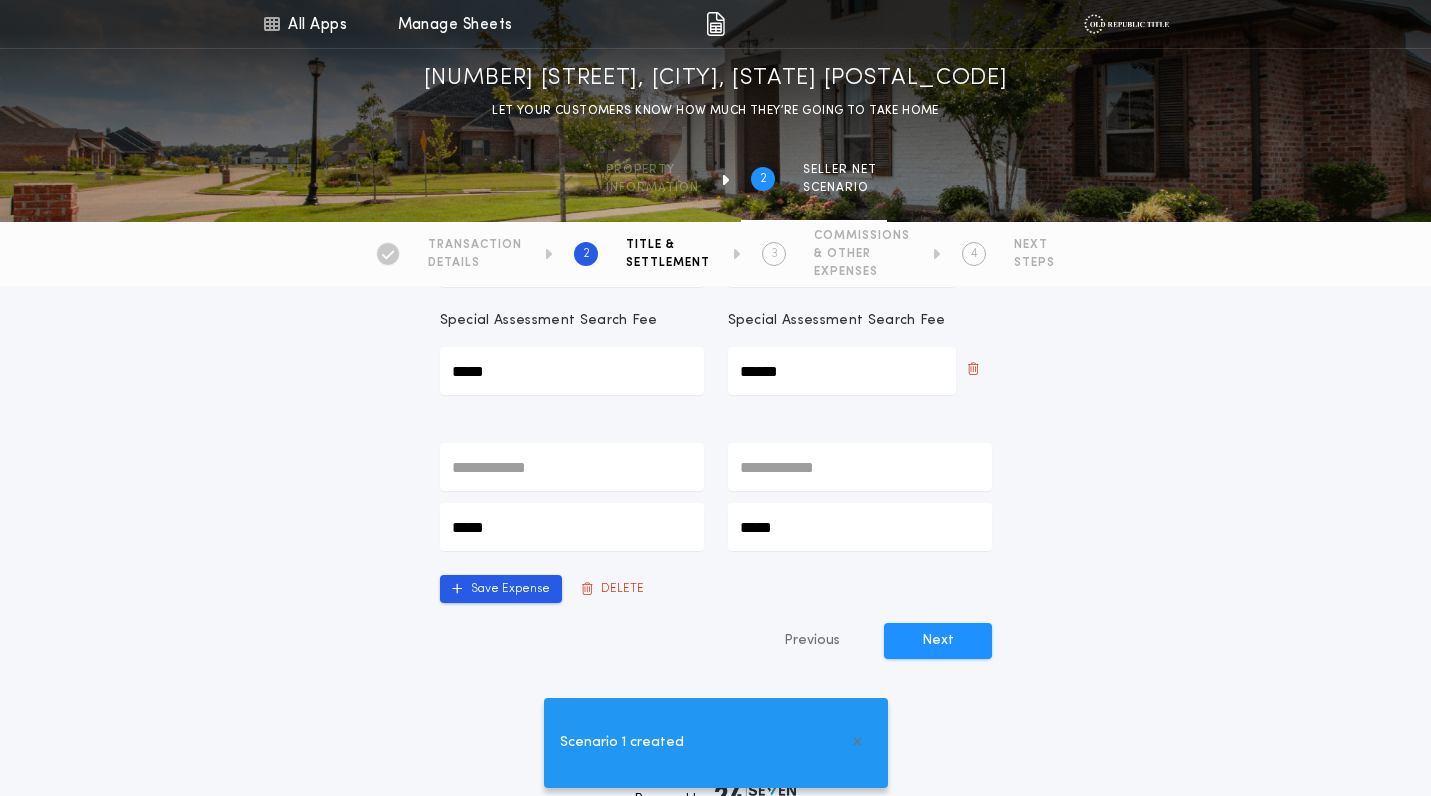 click at bounding box center (572, 467) 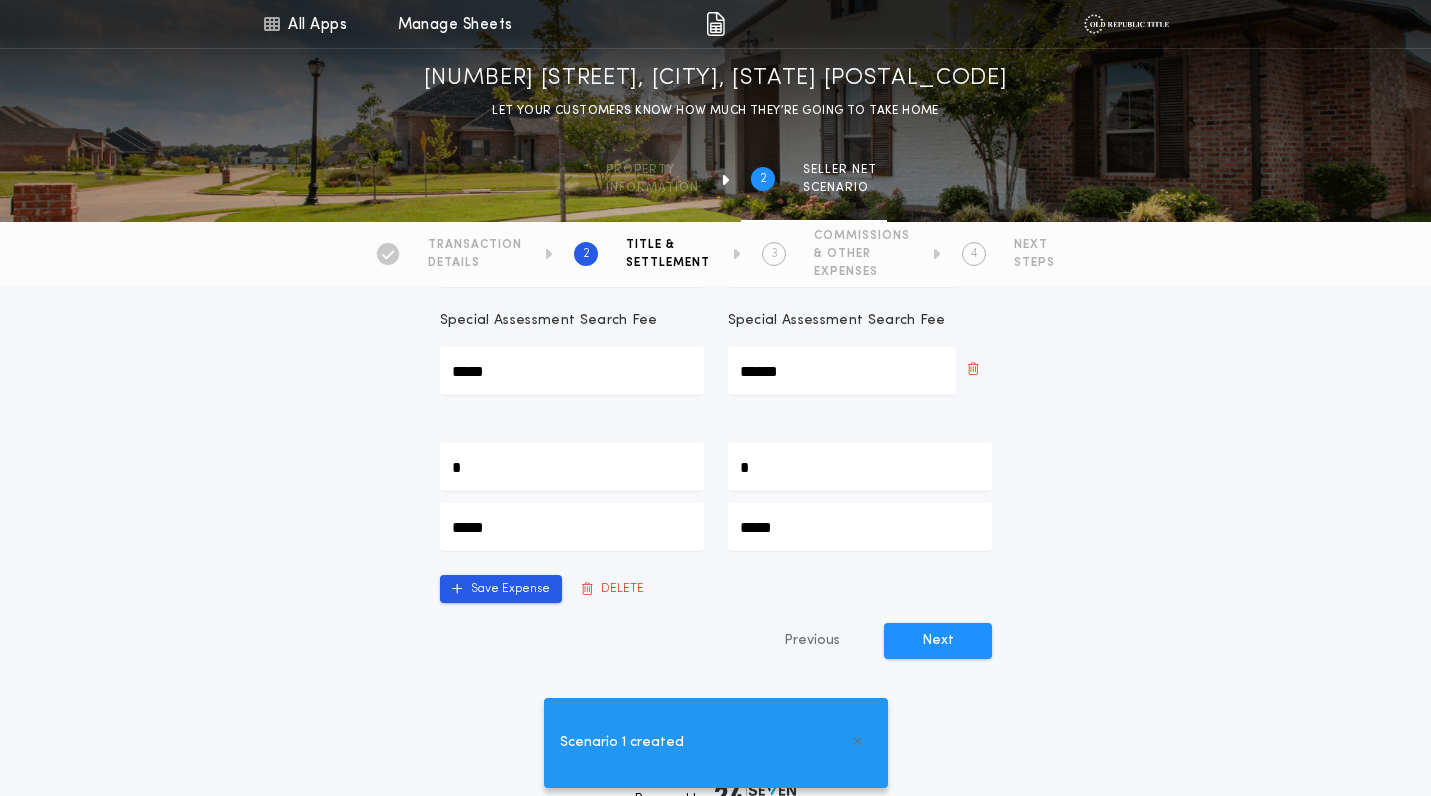 type on "**" 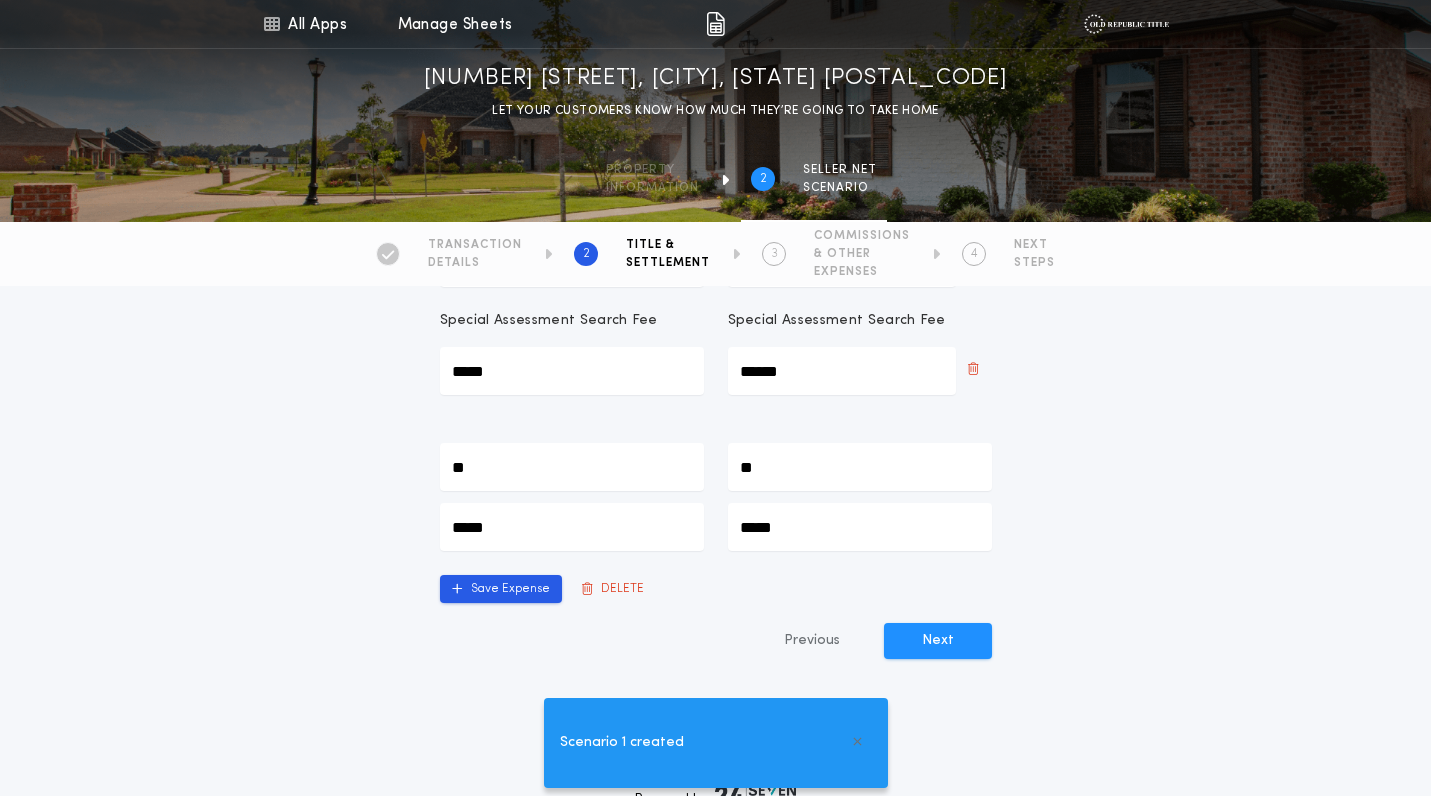 type on "***" 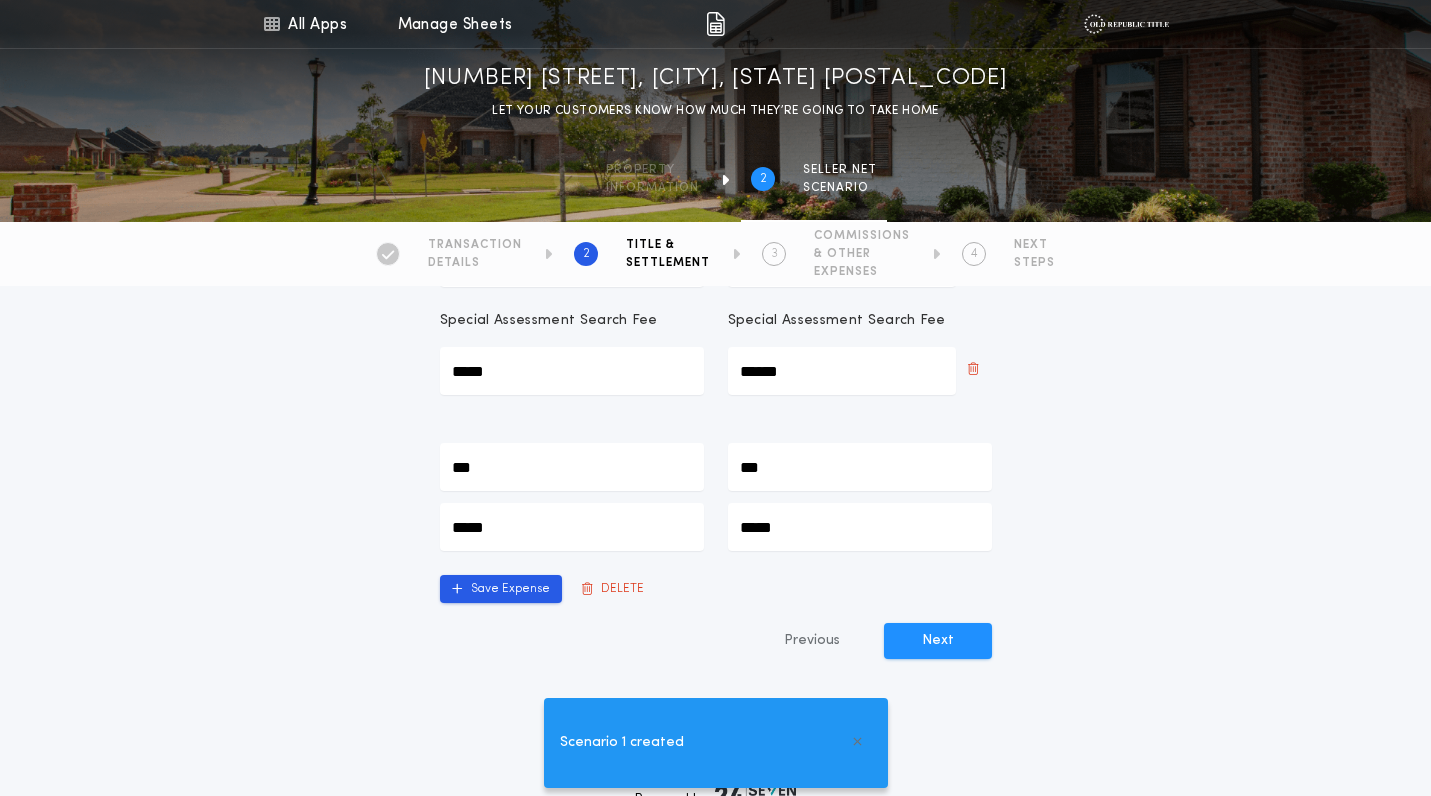 type on "***" 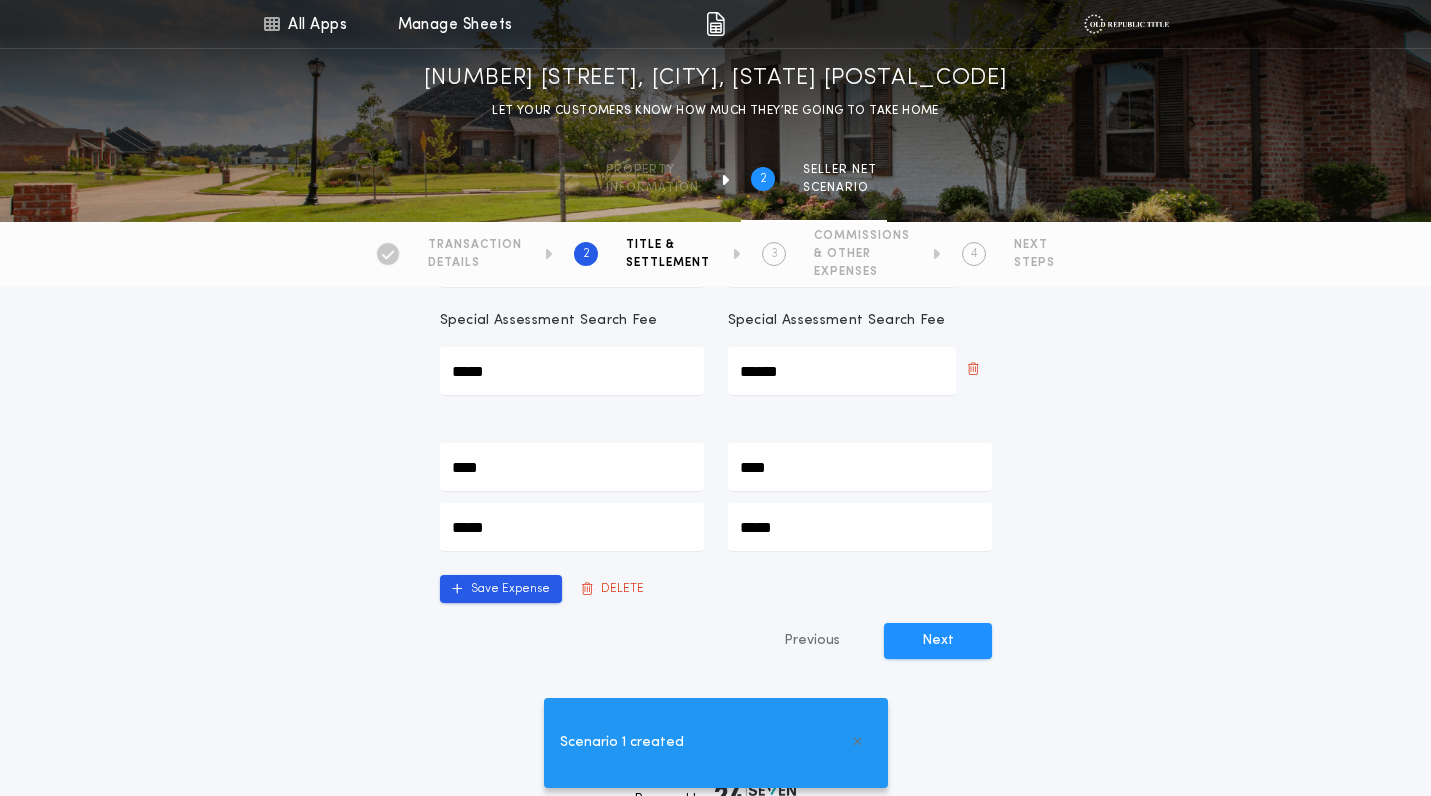 type on "*****" 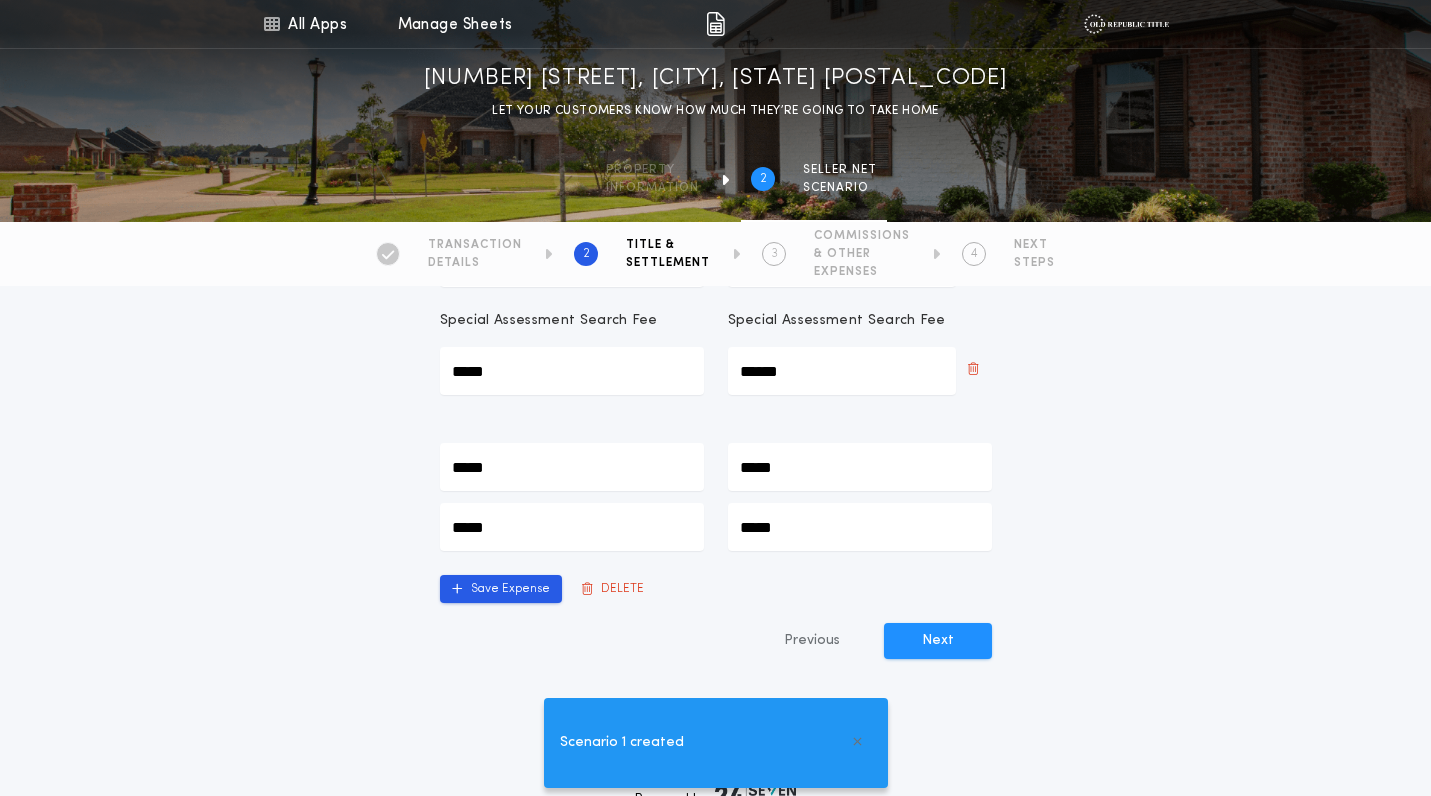 type on "******" 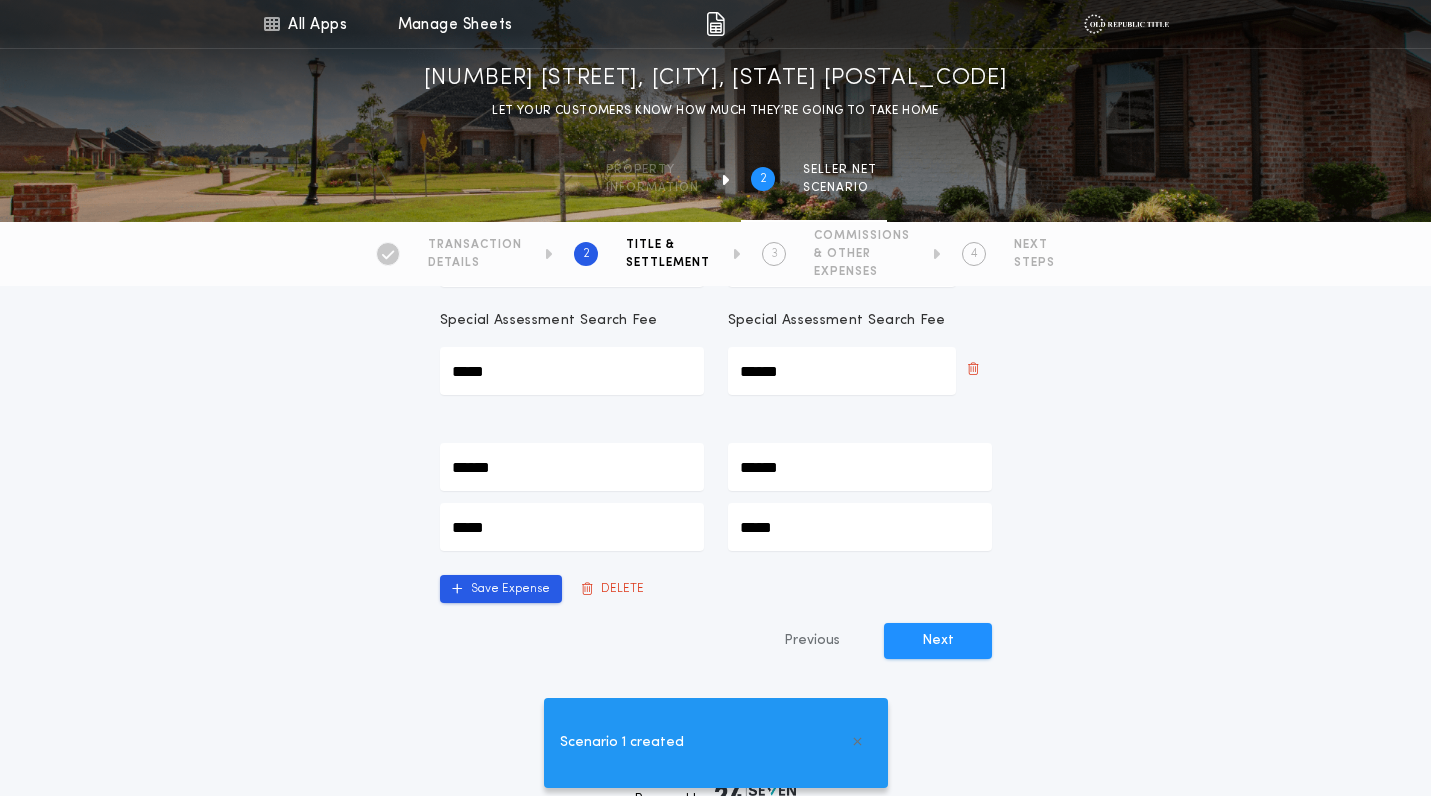 type on "*******" 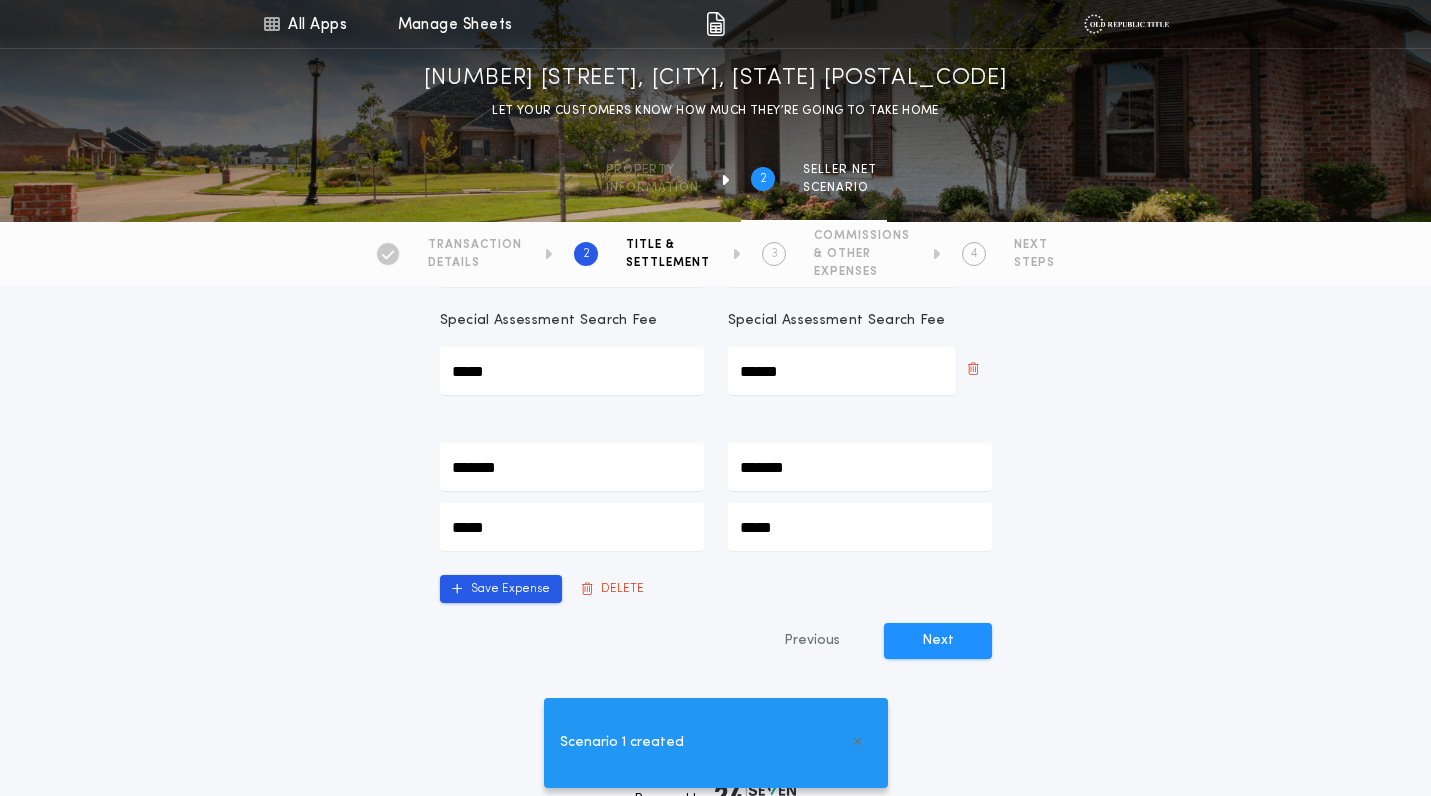 type on "********" 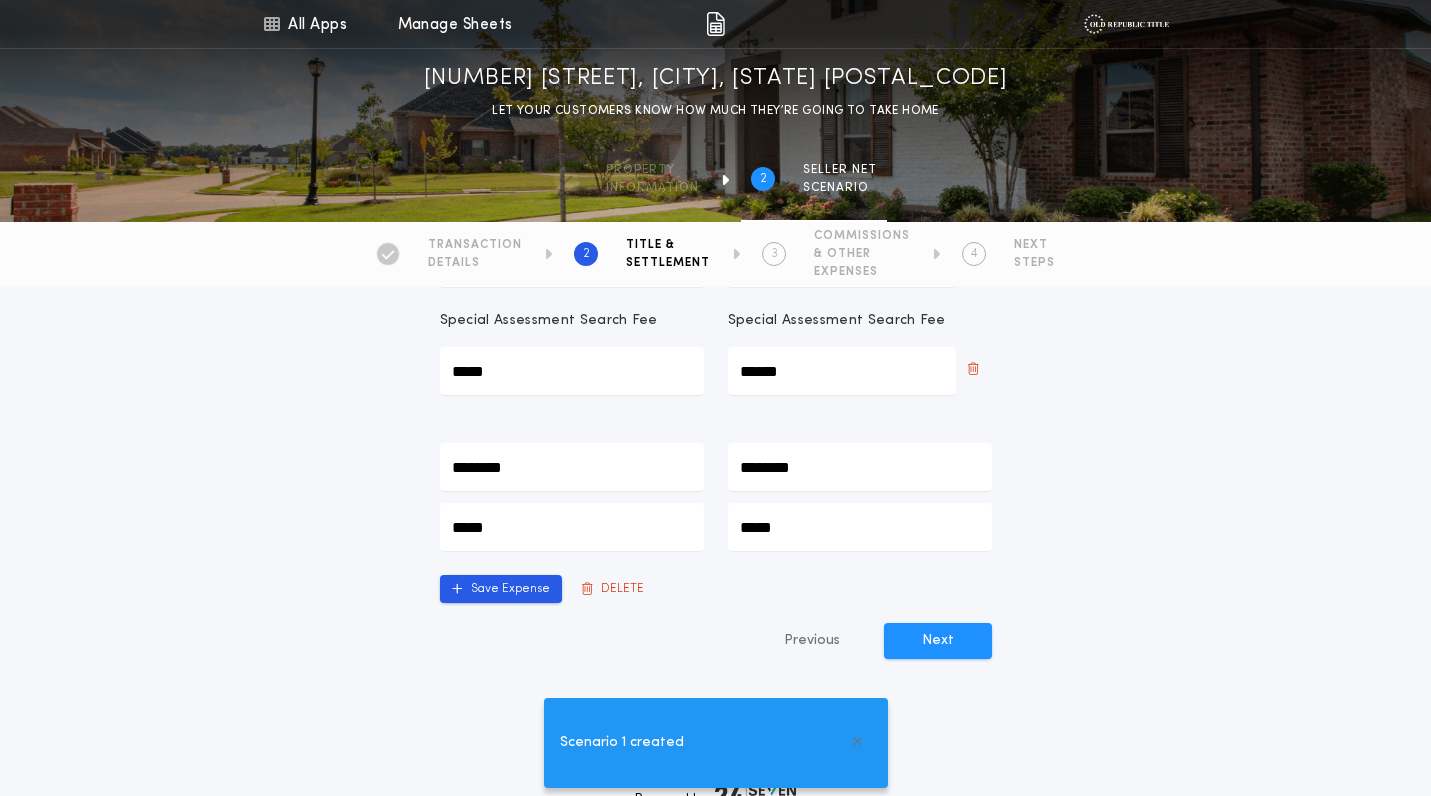 type on "*********" 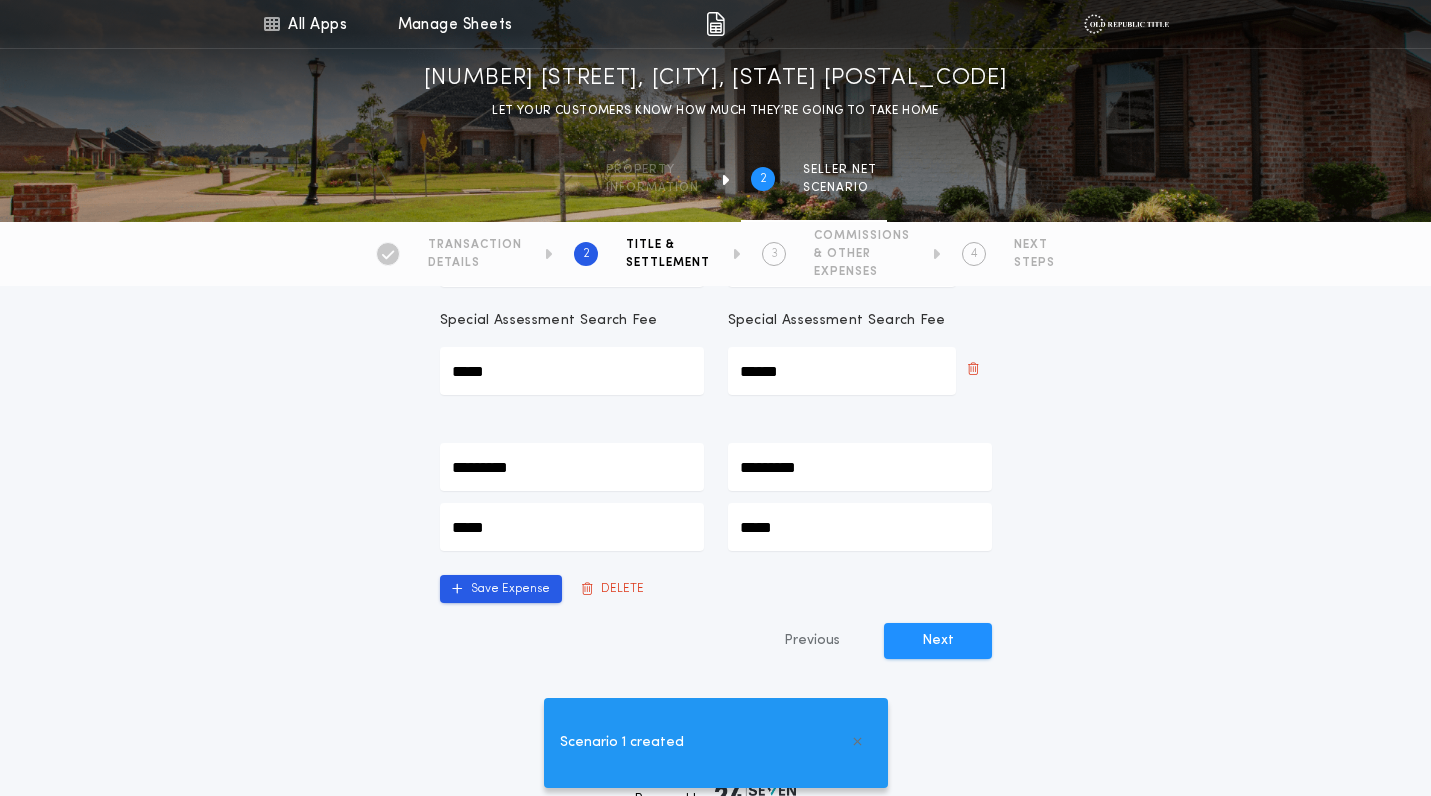 type on "**********" 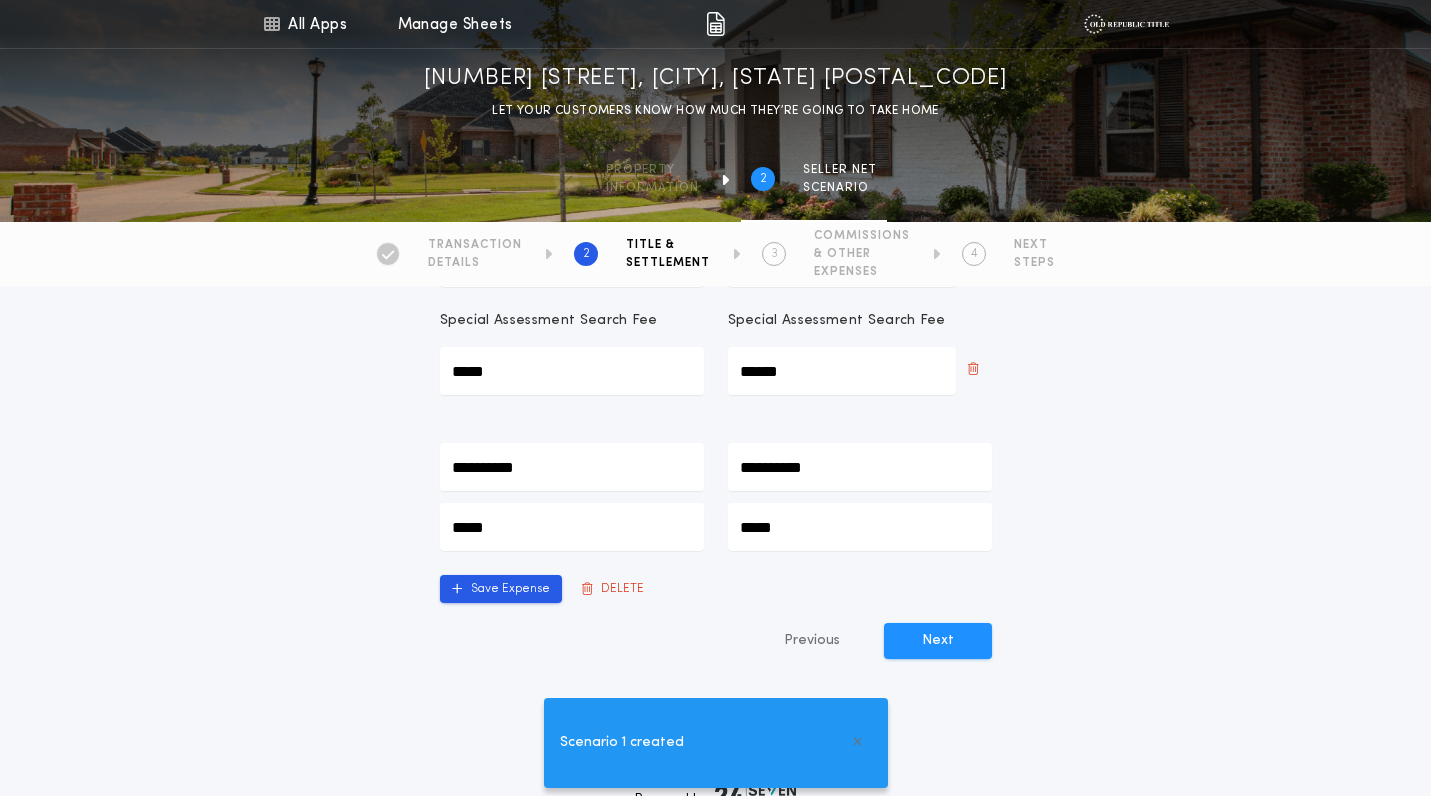 type on "*********" 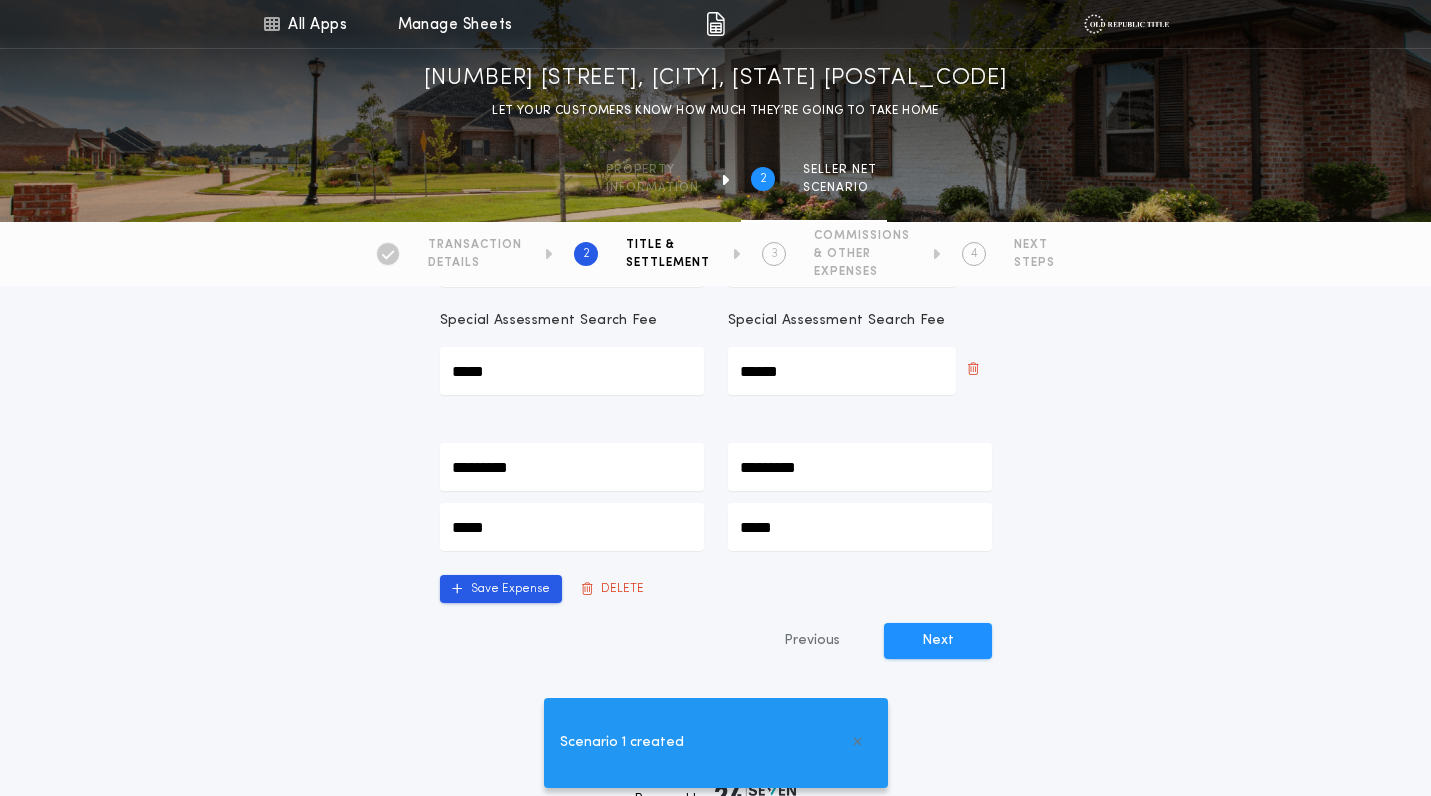 type on "**********" 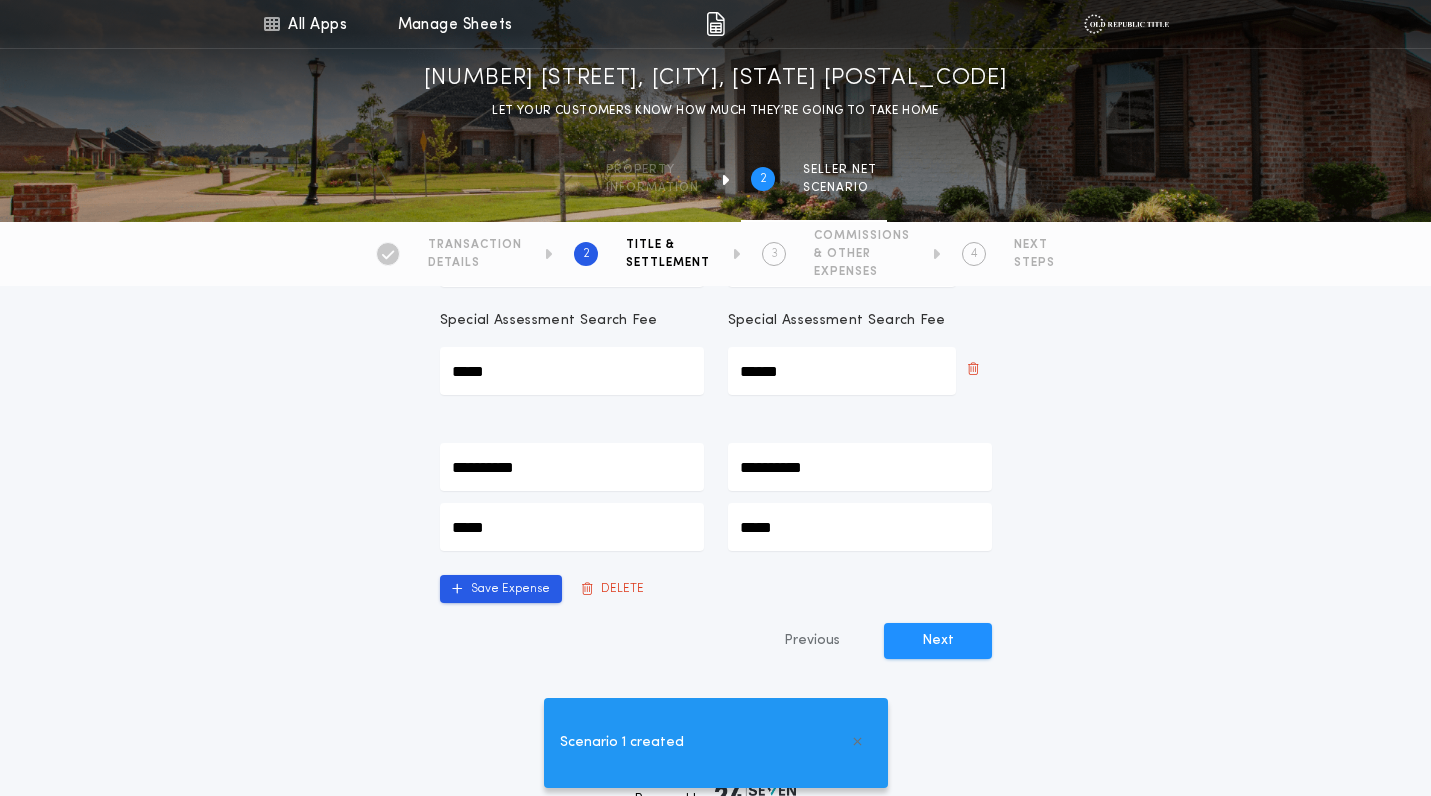 type on "**********" 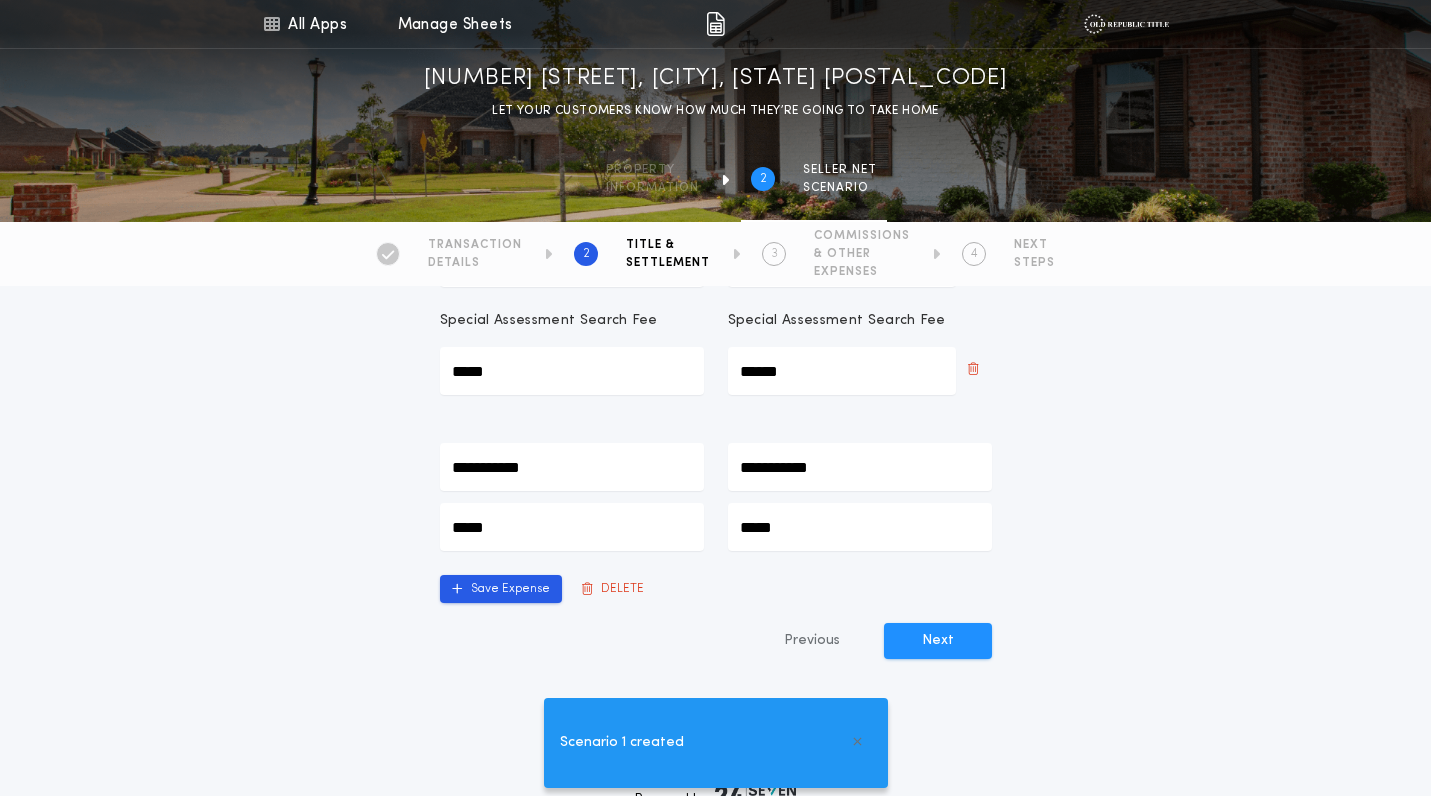 type on "**********" 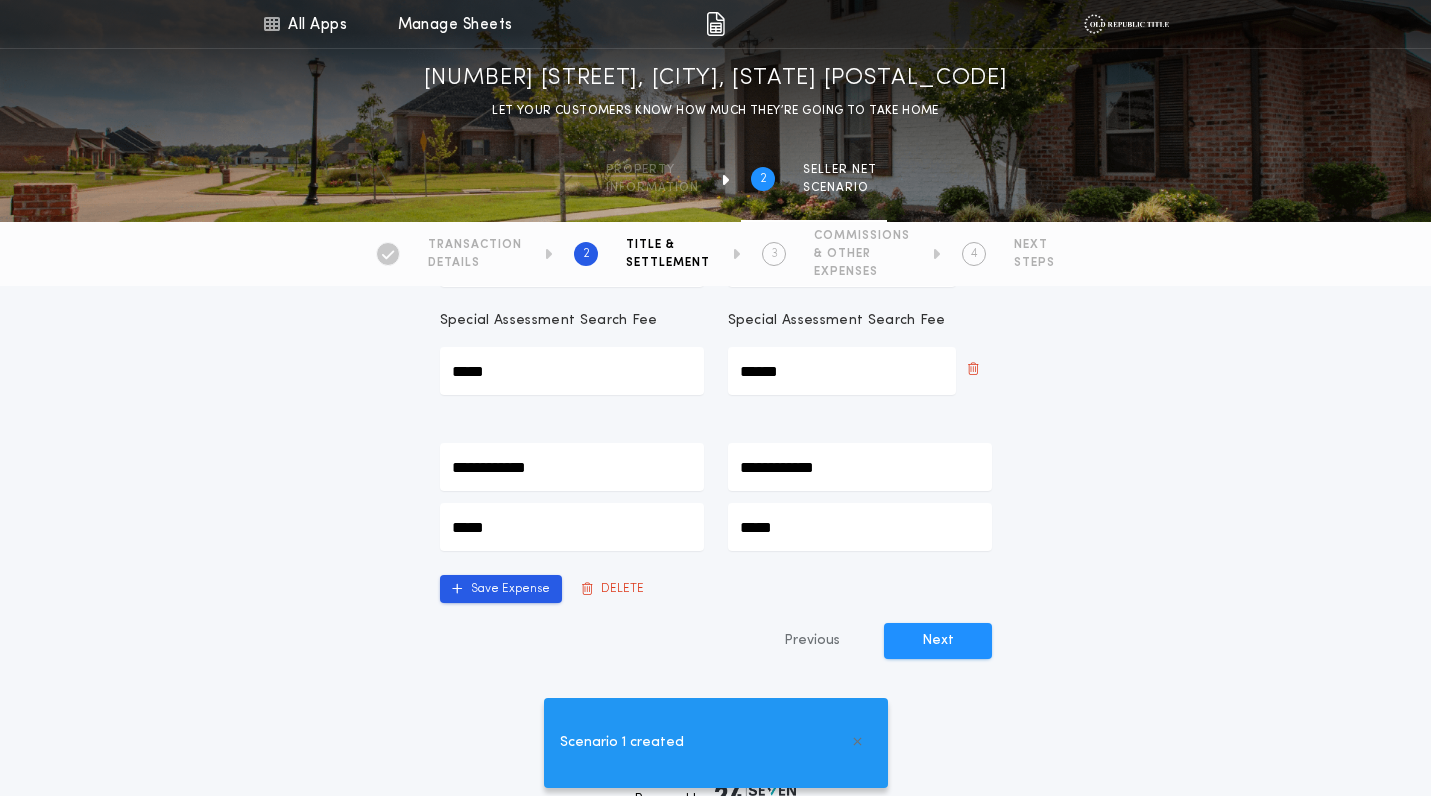 type on "**********" 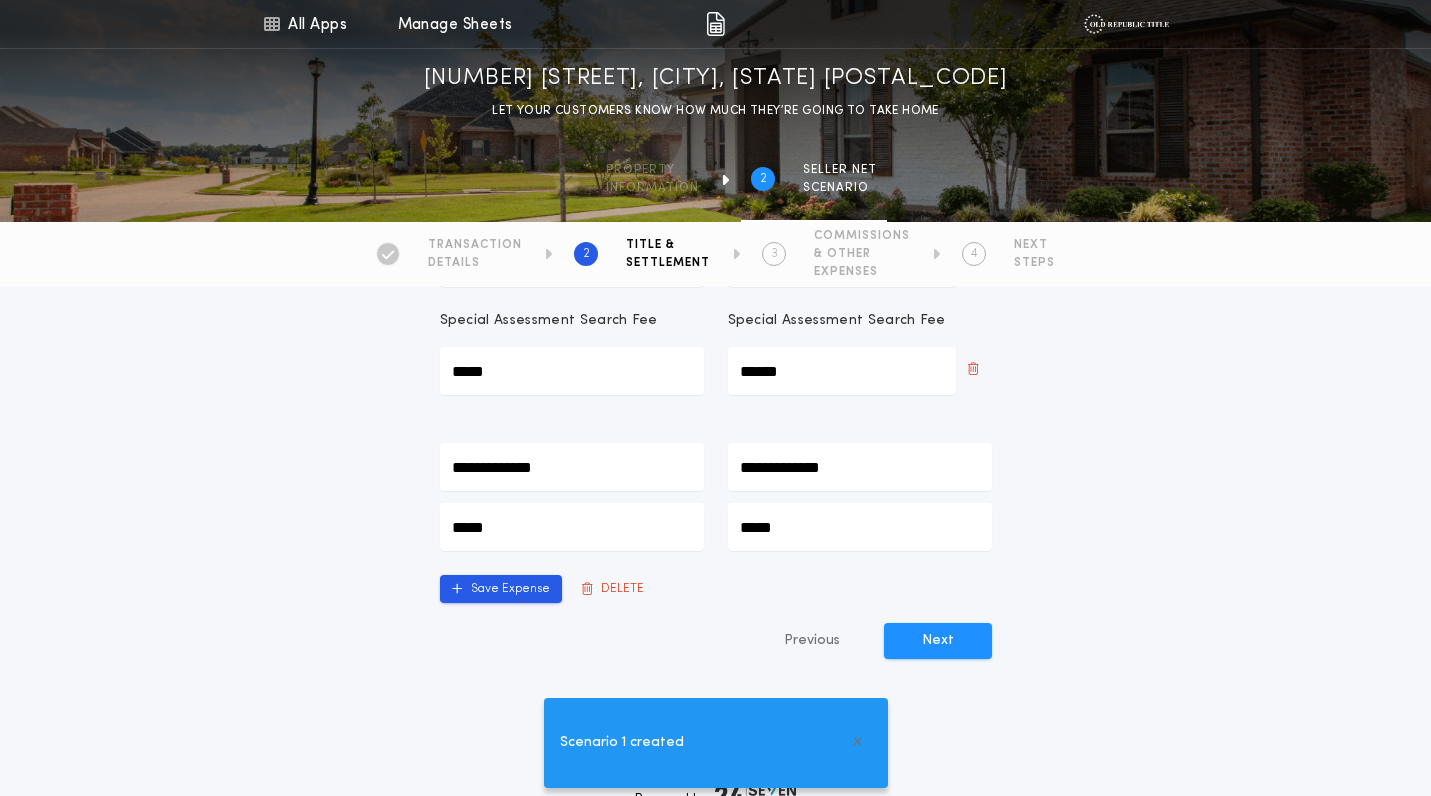 type on "**********" 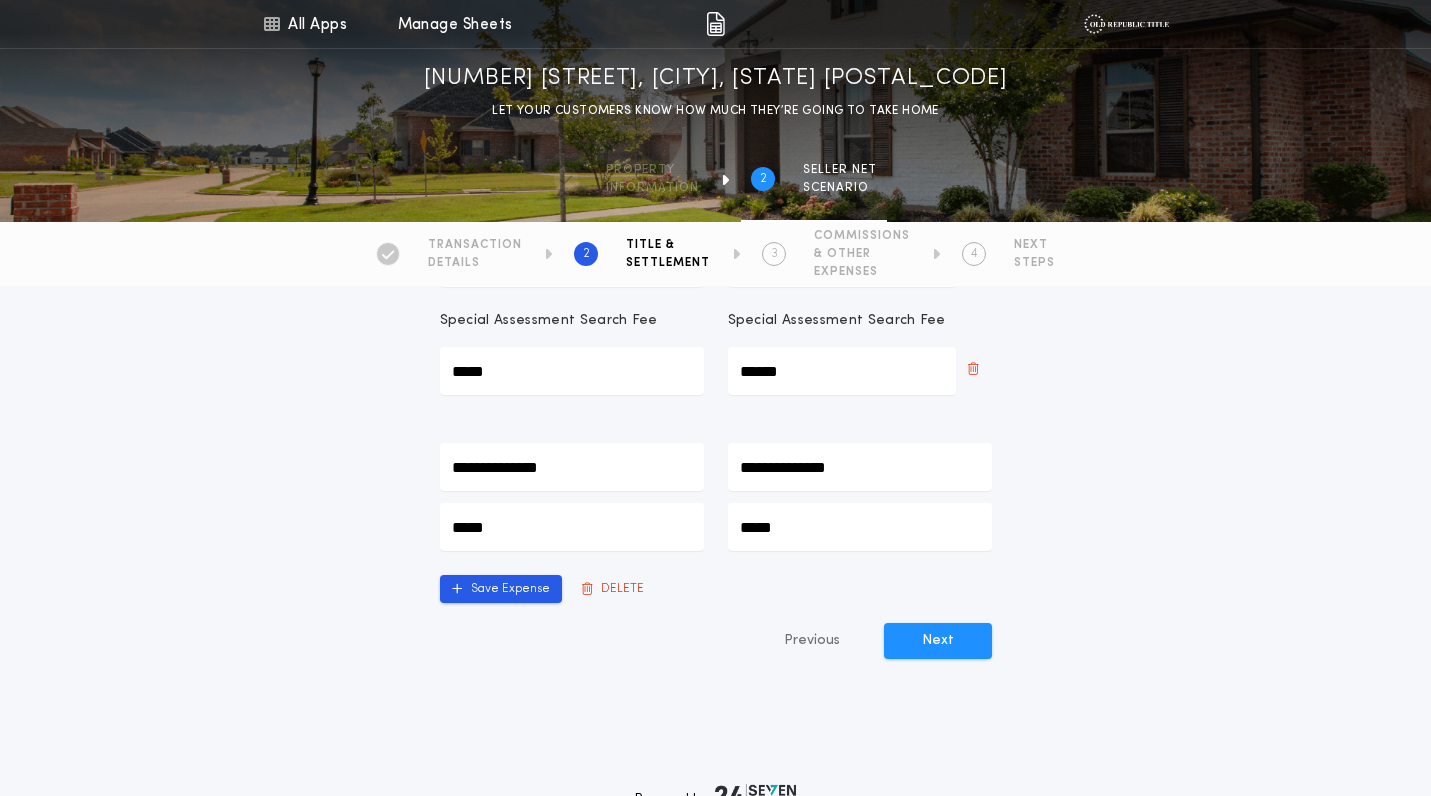 type on "**********" 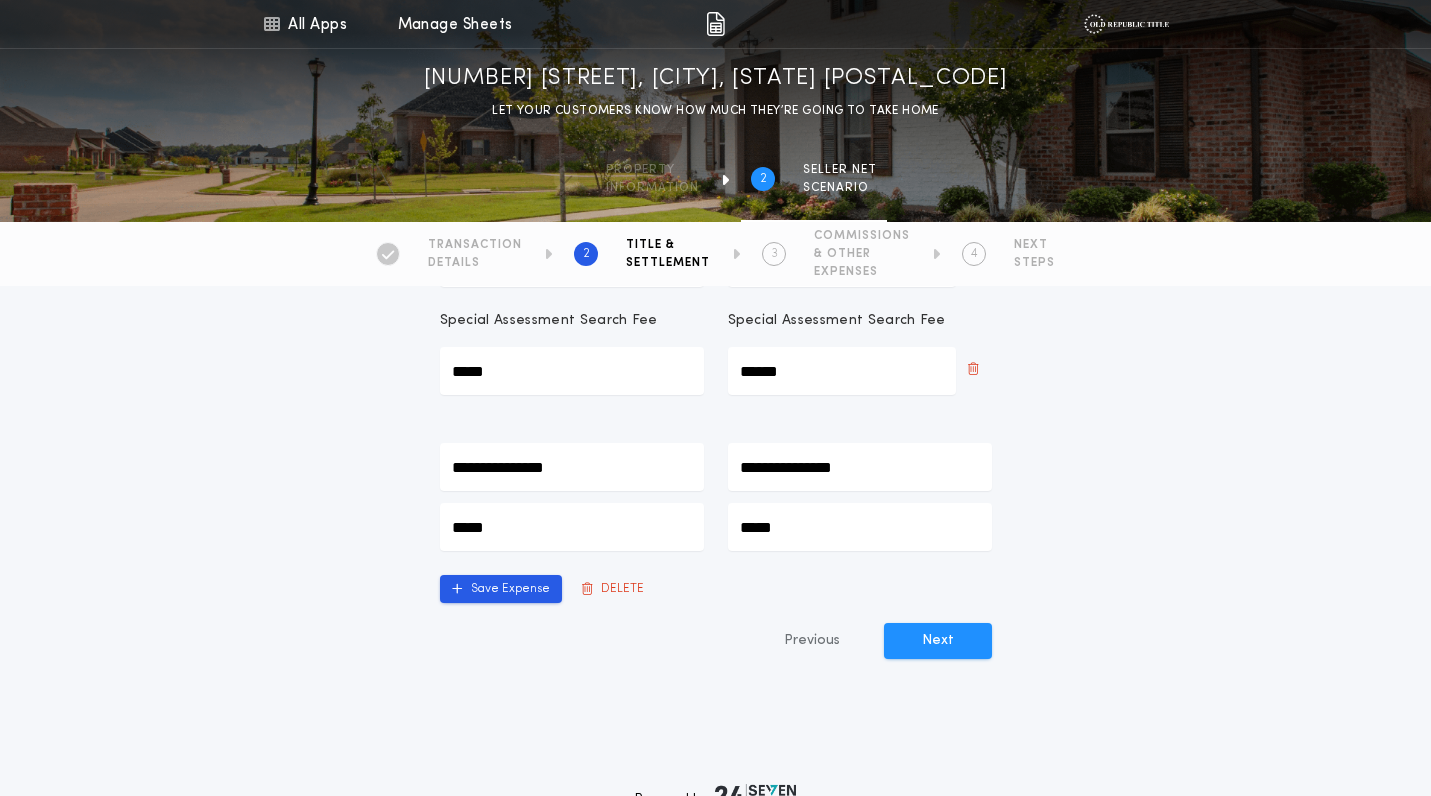 type on "**********" 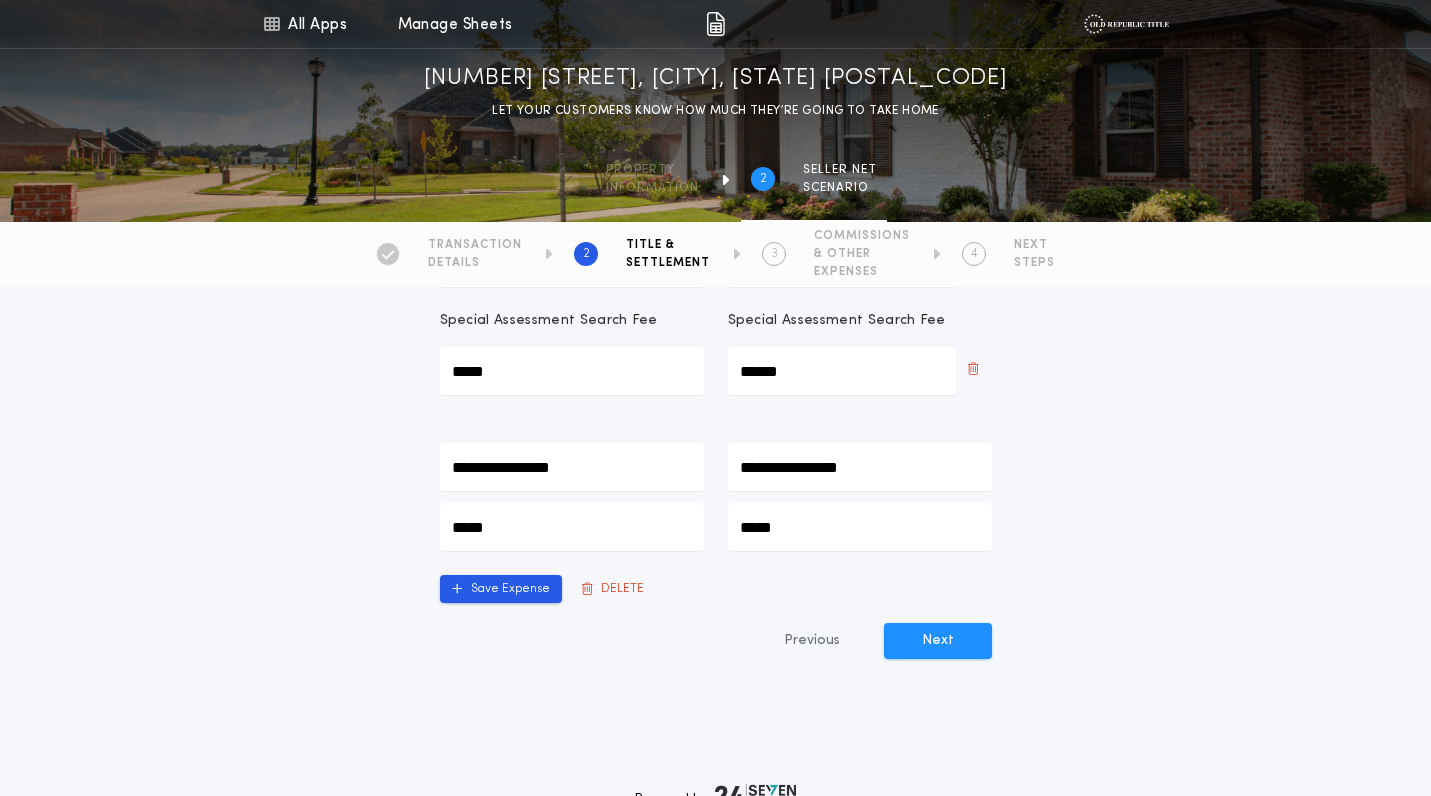 type on "**********" 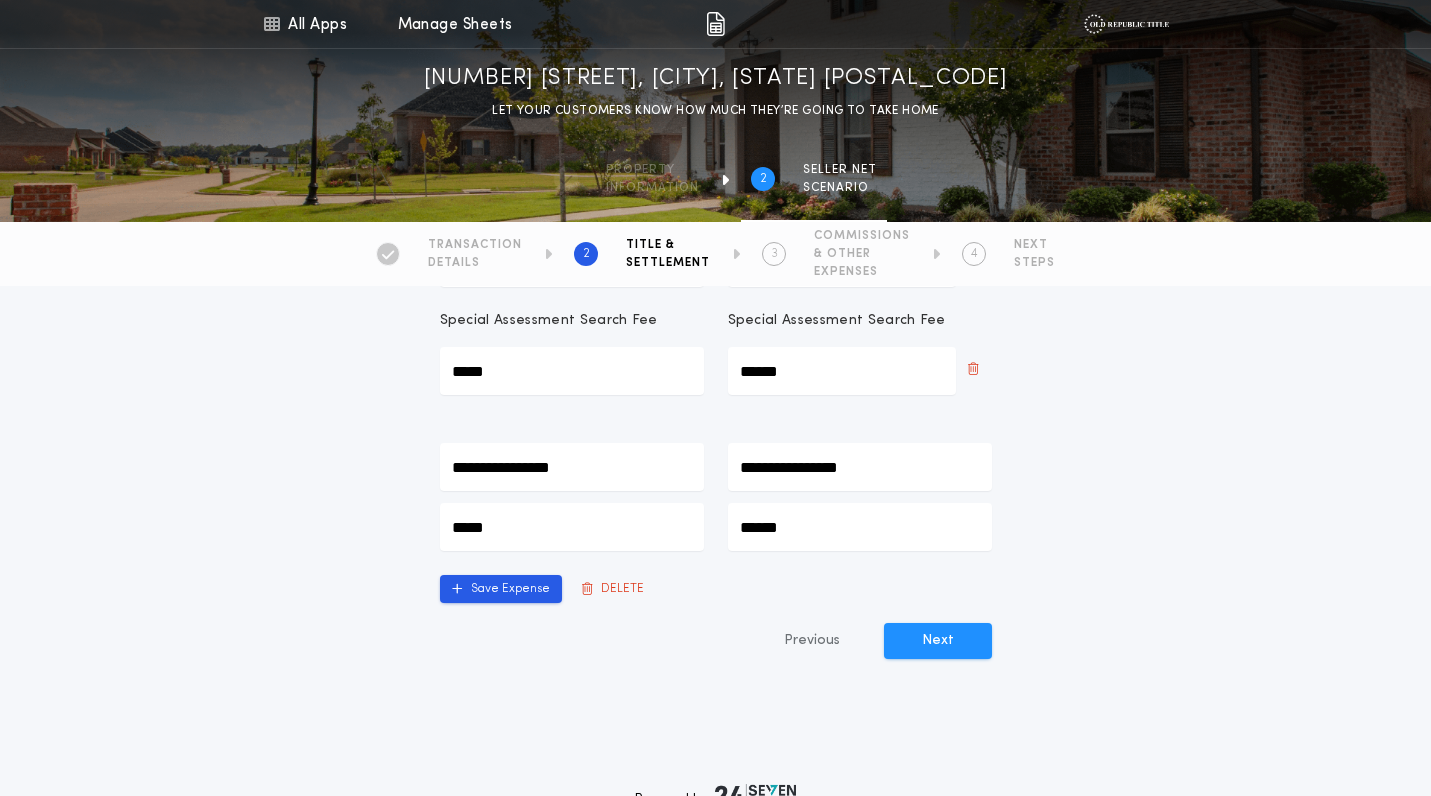 type on "*******" 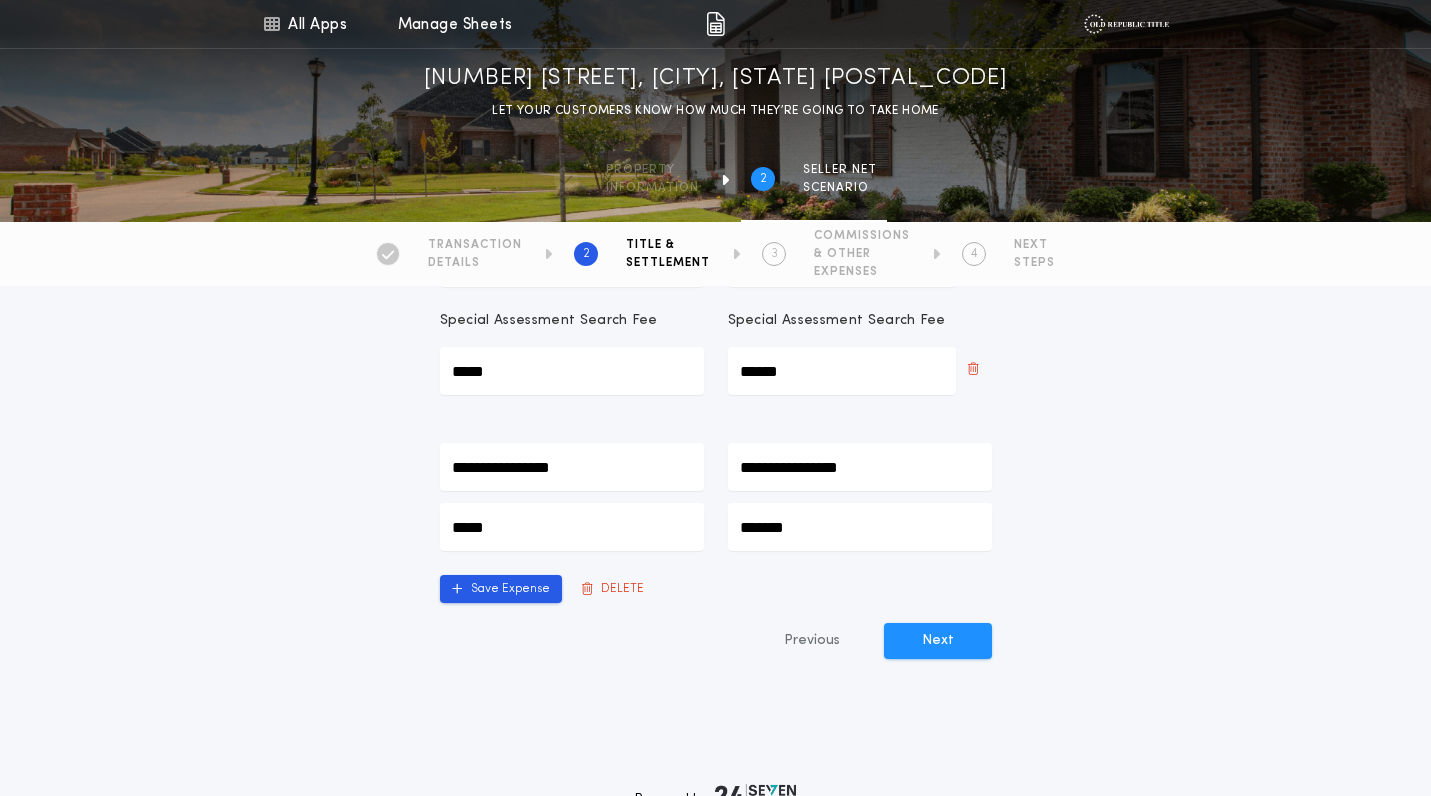 click on "Save Expense" at bounding box center [501, 589] 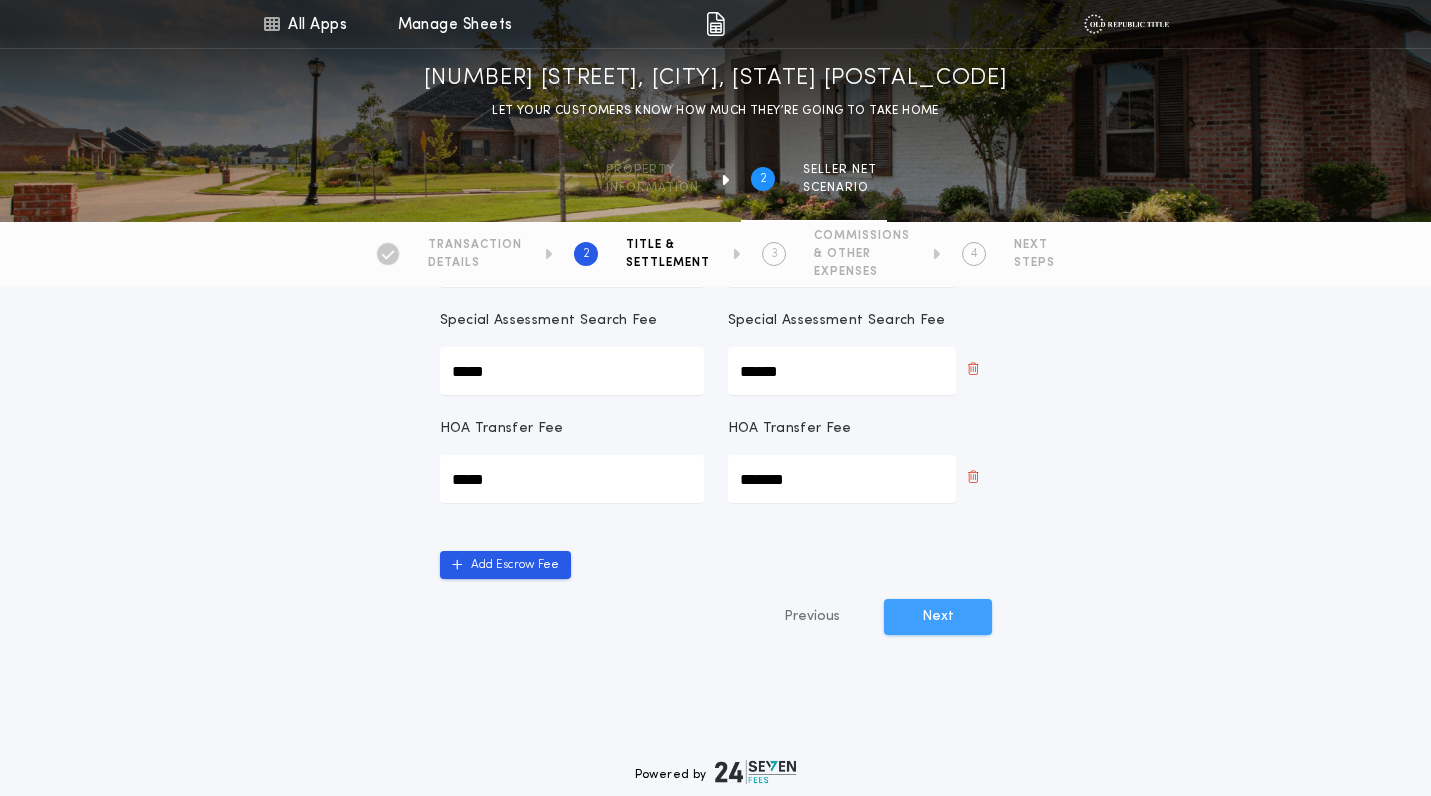 click on "Next" at bounding box center [938, 617] 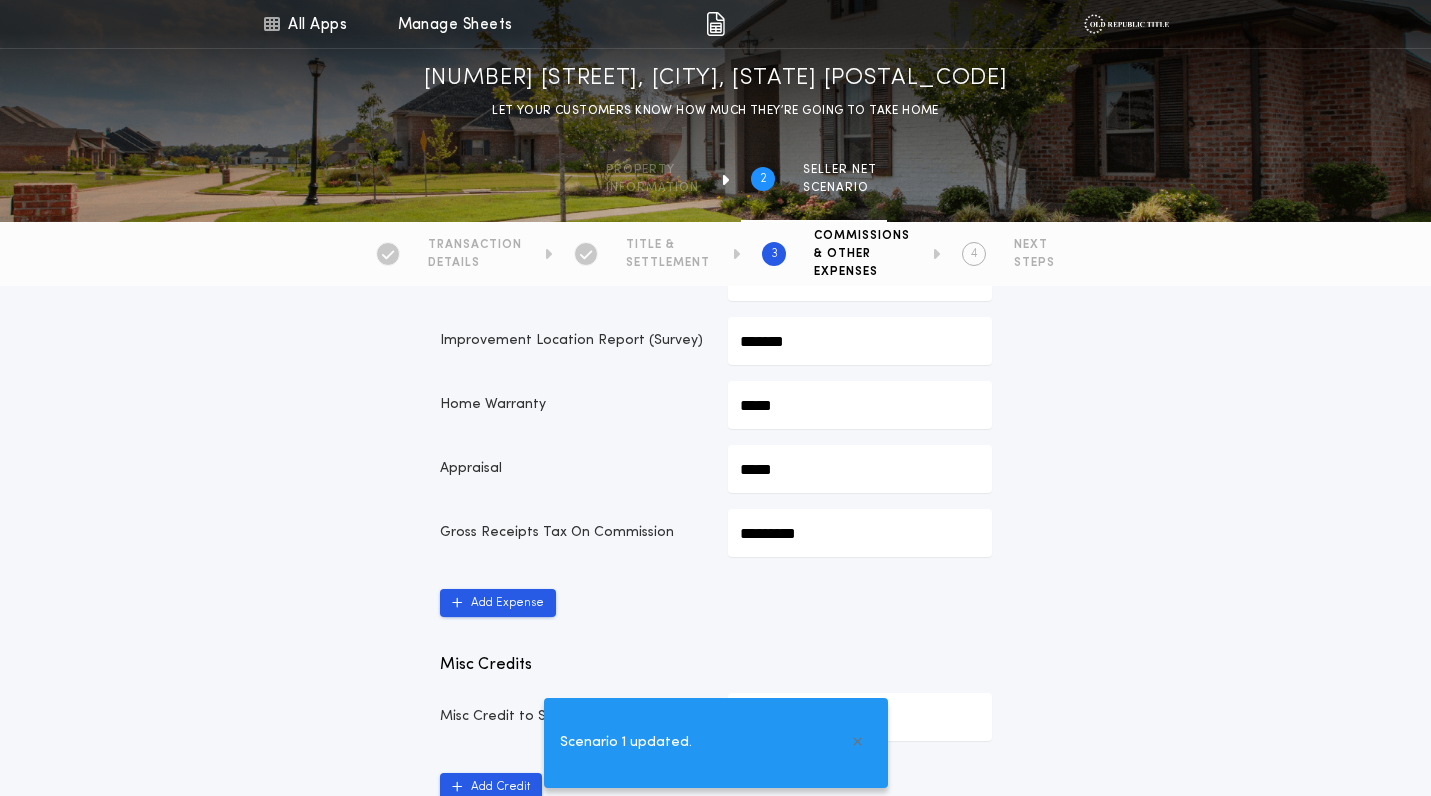 scroll, scrollTop: 850, scrollLeft: 0, axis: vertical 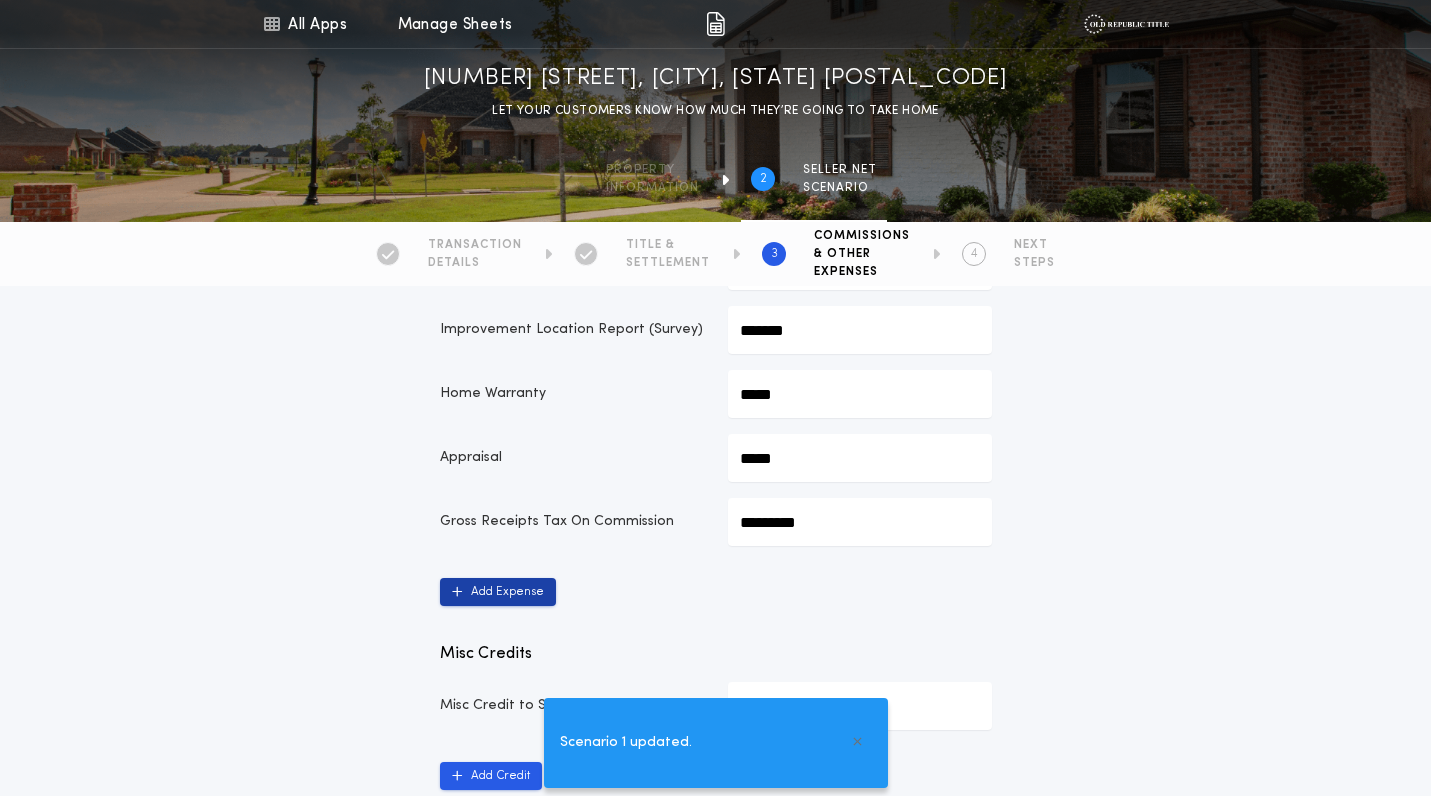 click on "Add Expense" at bounding box center (498, 592) 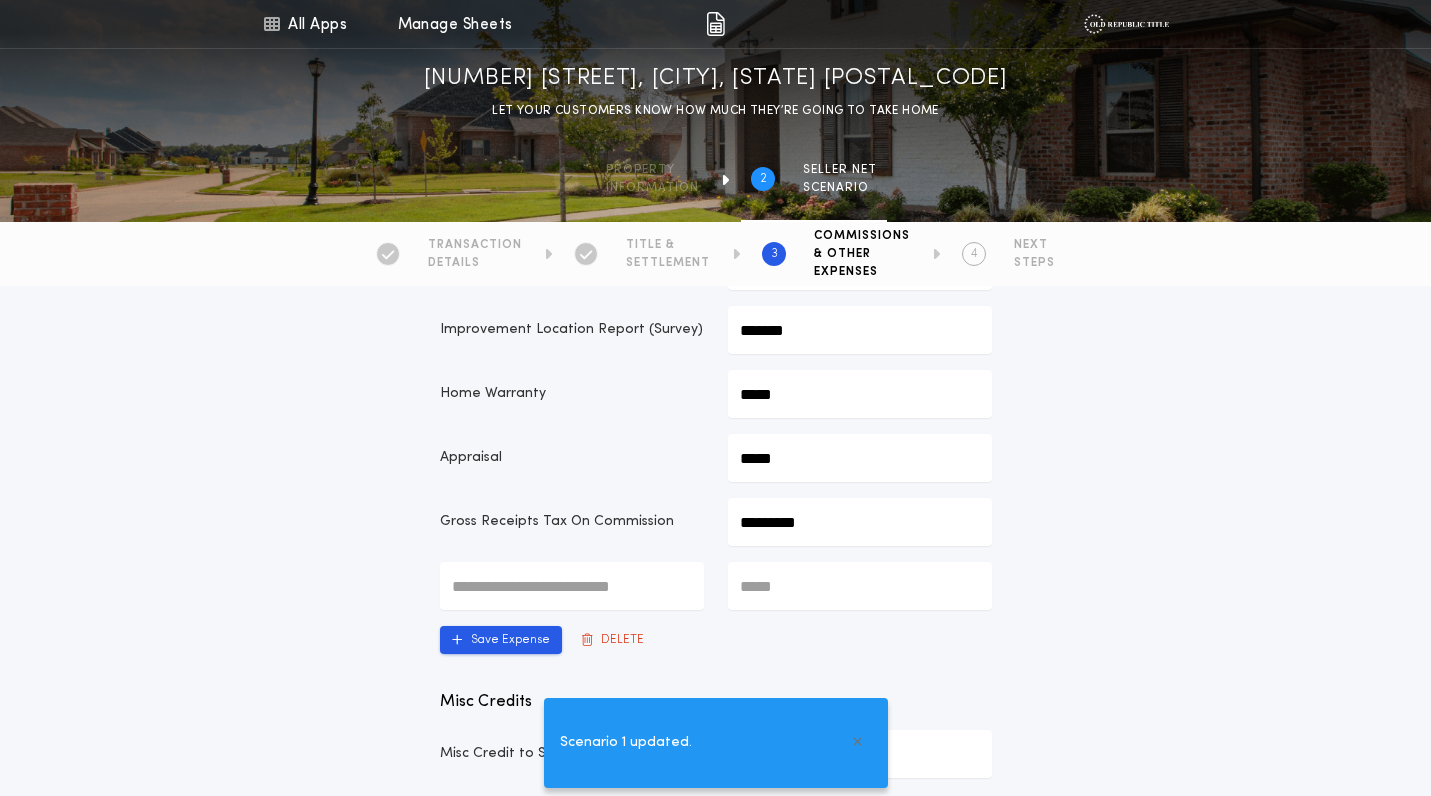 type on "*****" 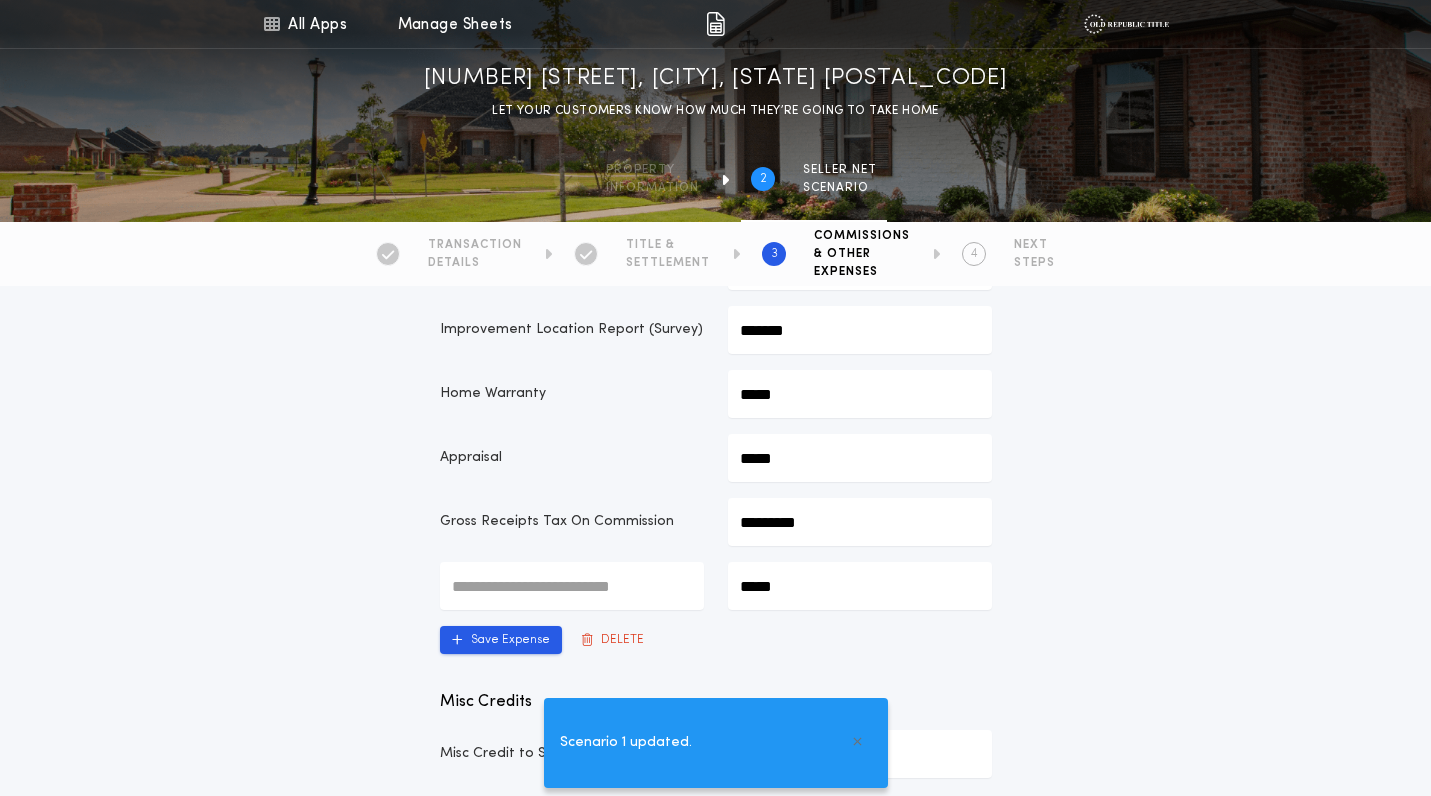 click on "Credit Report ***** Home Inspection ***** Radon Inspection ***** Termite and DryRot Inspection ***** Final Water Bill ******* Improvement Location Report (Survey) ******* Home Warranty ***** Appraisal ***** Gross Receipts Tax On Commission ********* ***** Save Expense DELETE Misc Credits Misc Credit to Seller ***** Add Credit" at bounding box center [716, 412] 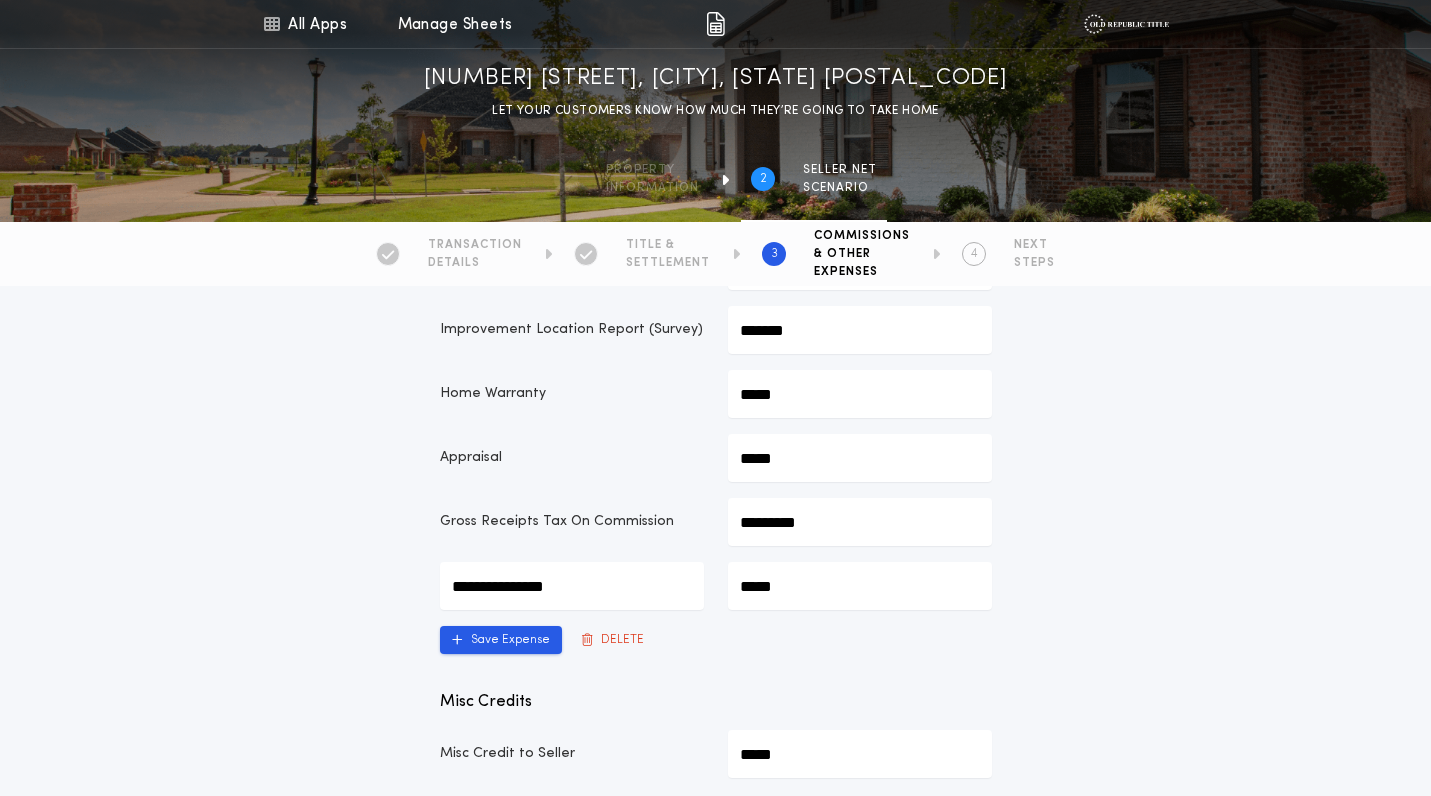 type on "**********" 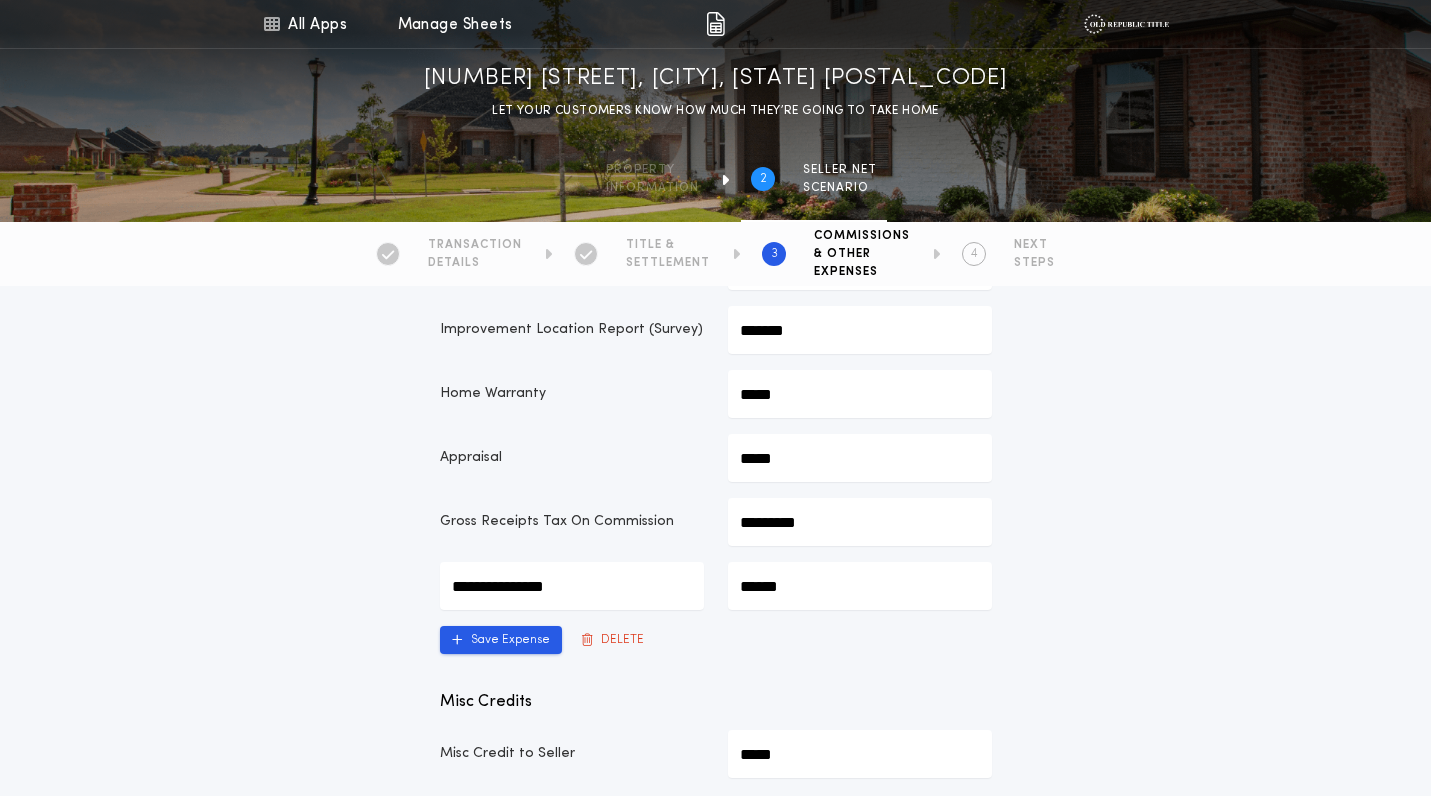 type on "*******" 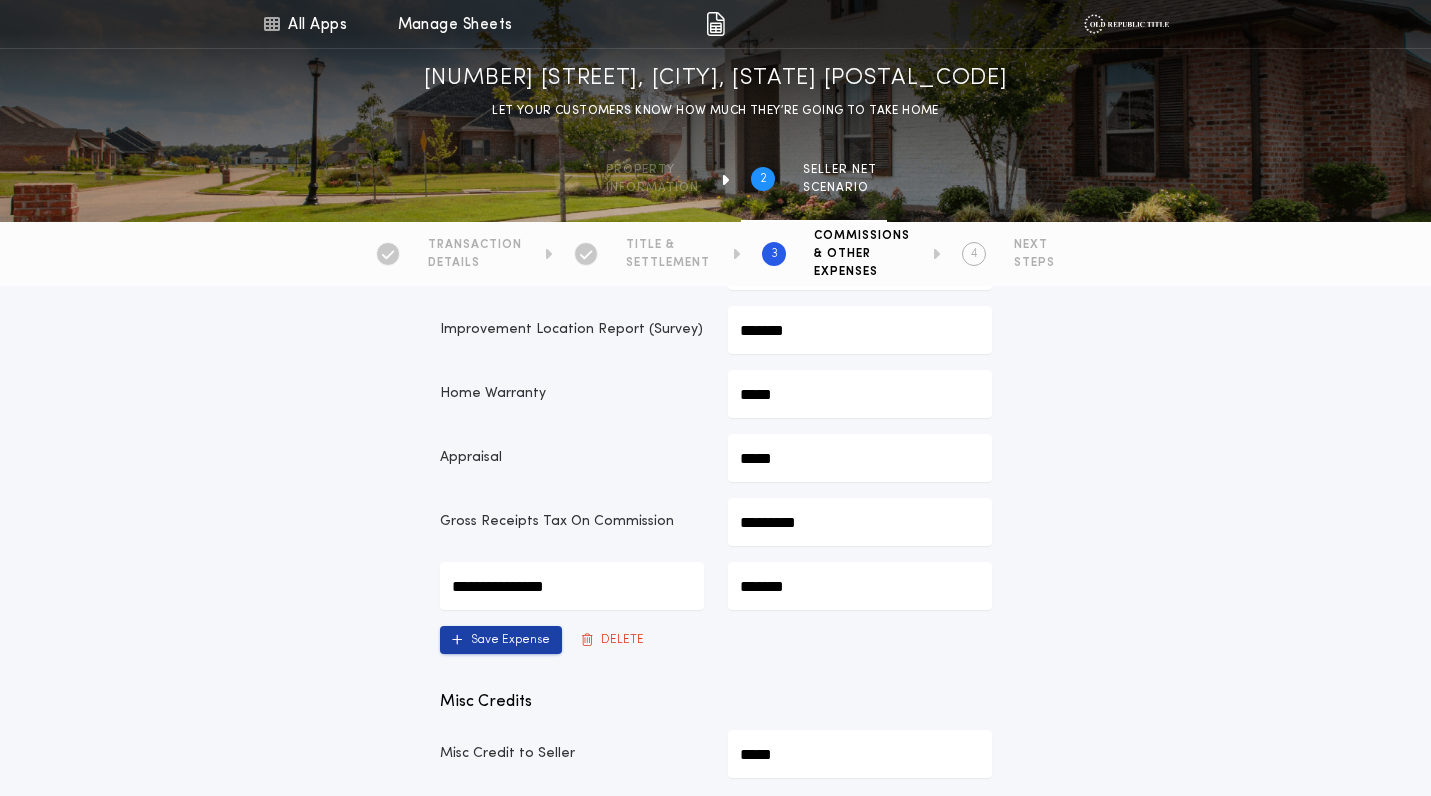 click on "Save Expense" at bounding box center [501, 640] 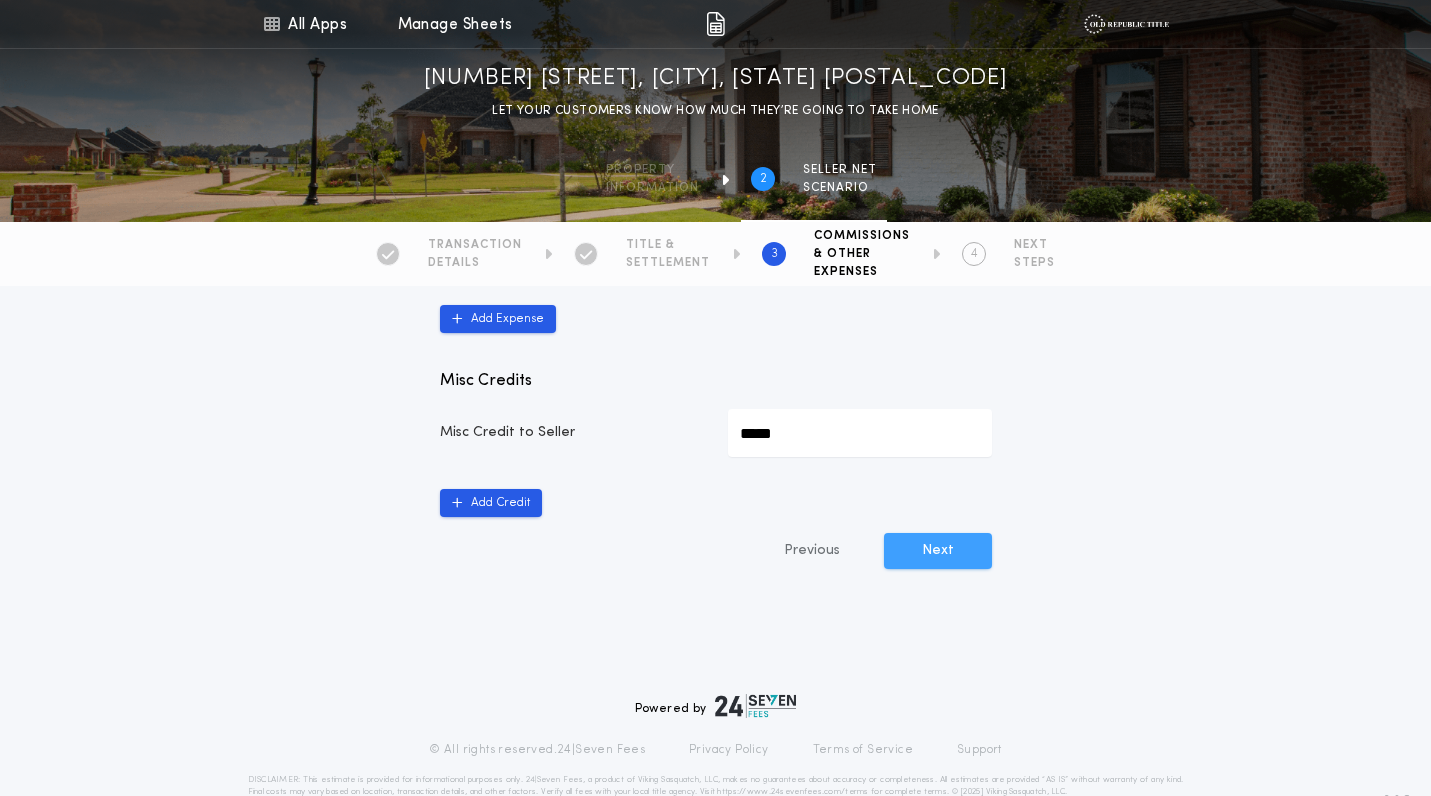 scroll, scrollTop: 1192, scrollLeft: 0, axis: vertical 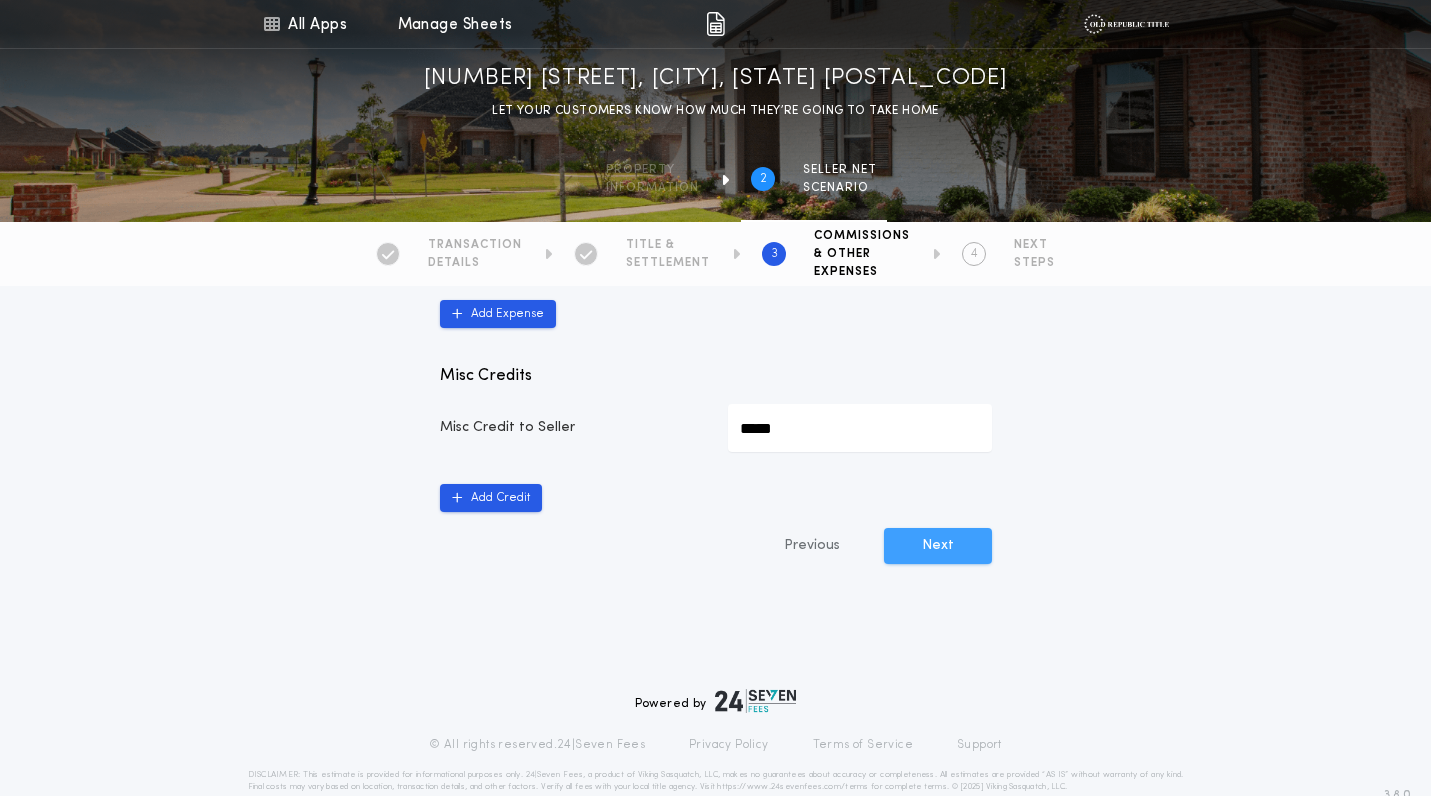click on "Next" at bounding box center (938, 546) 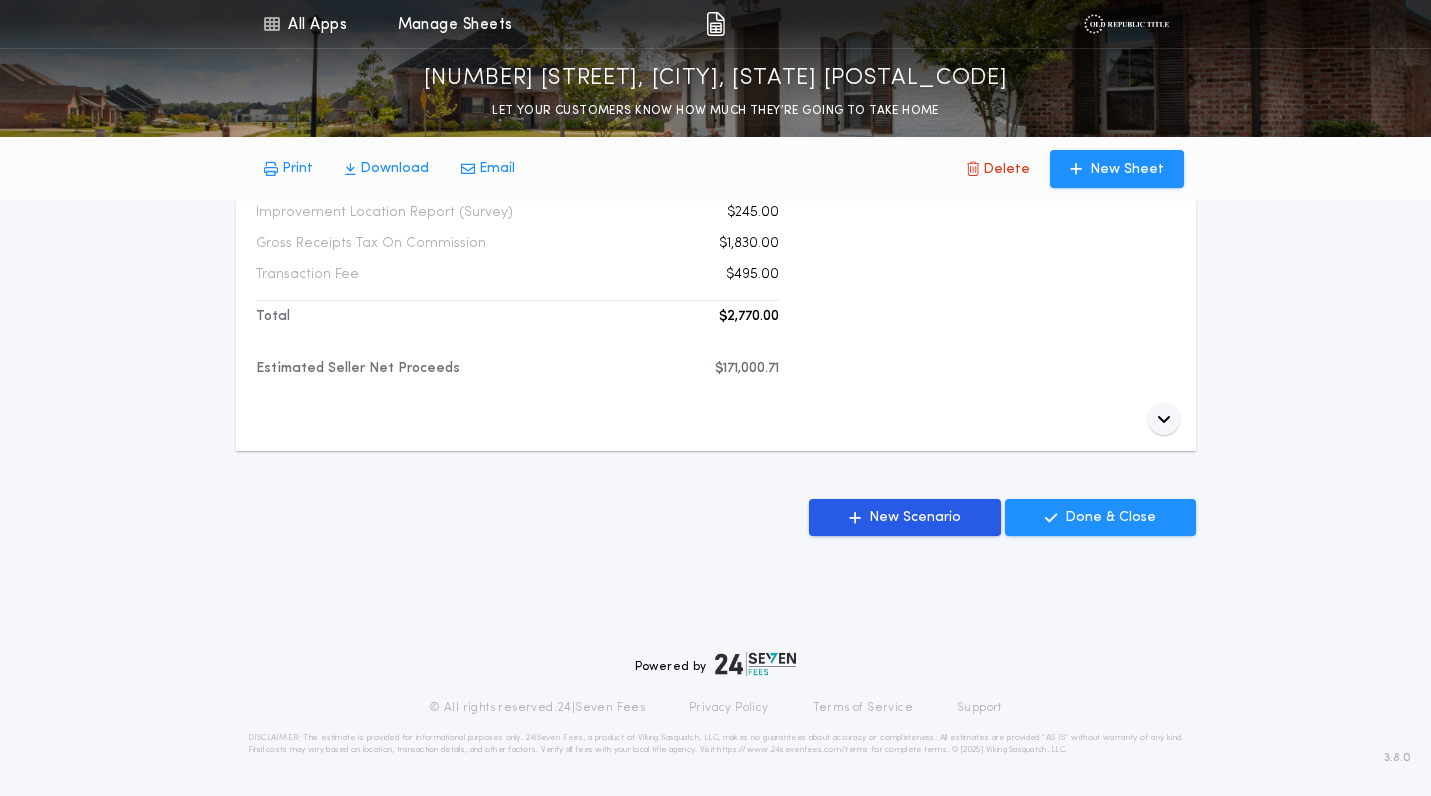 scroll, scrollTop: 1280, scrollLeft: 0, axis: vertical 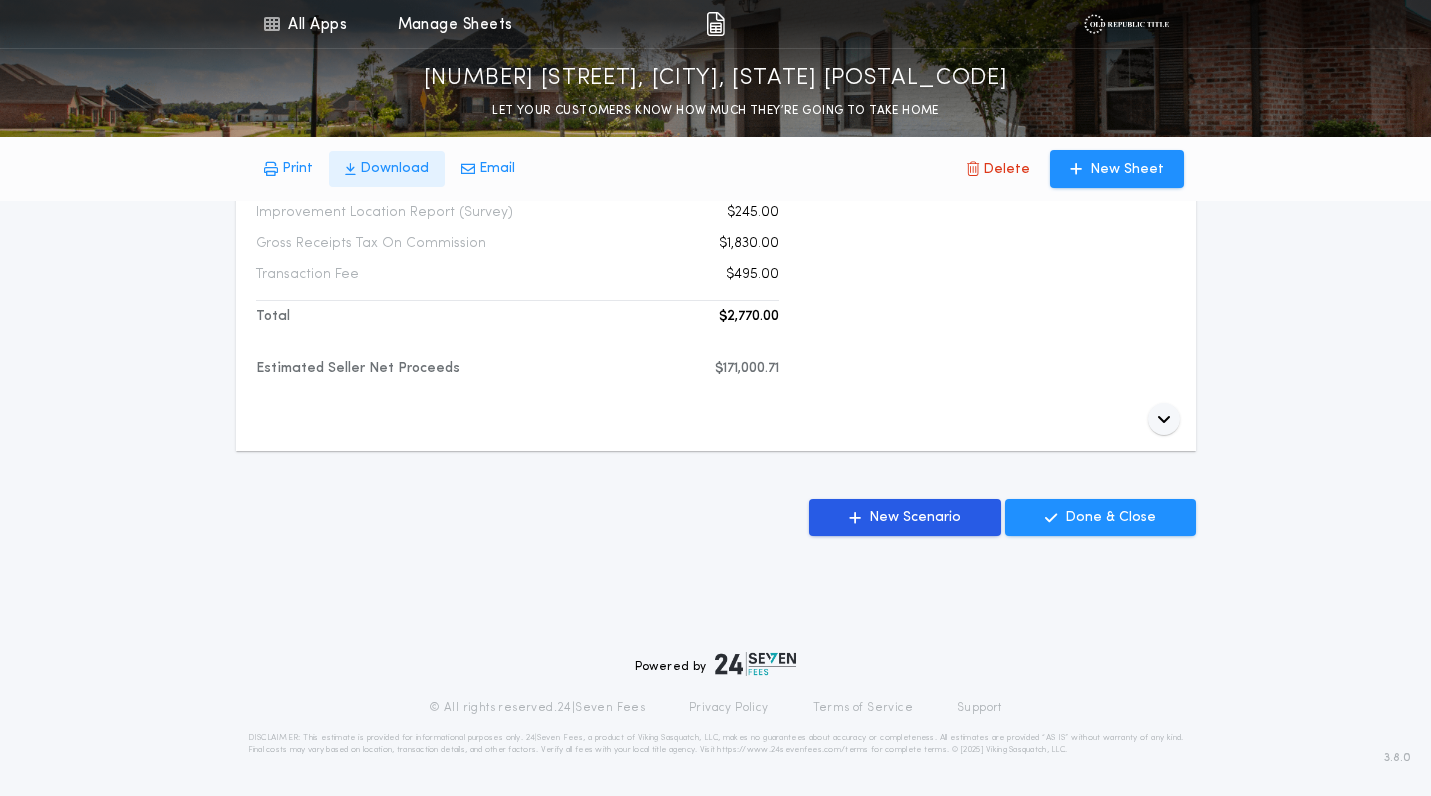 click on "Download" at bounding box center [387, 169] 